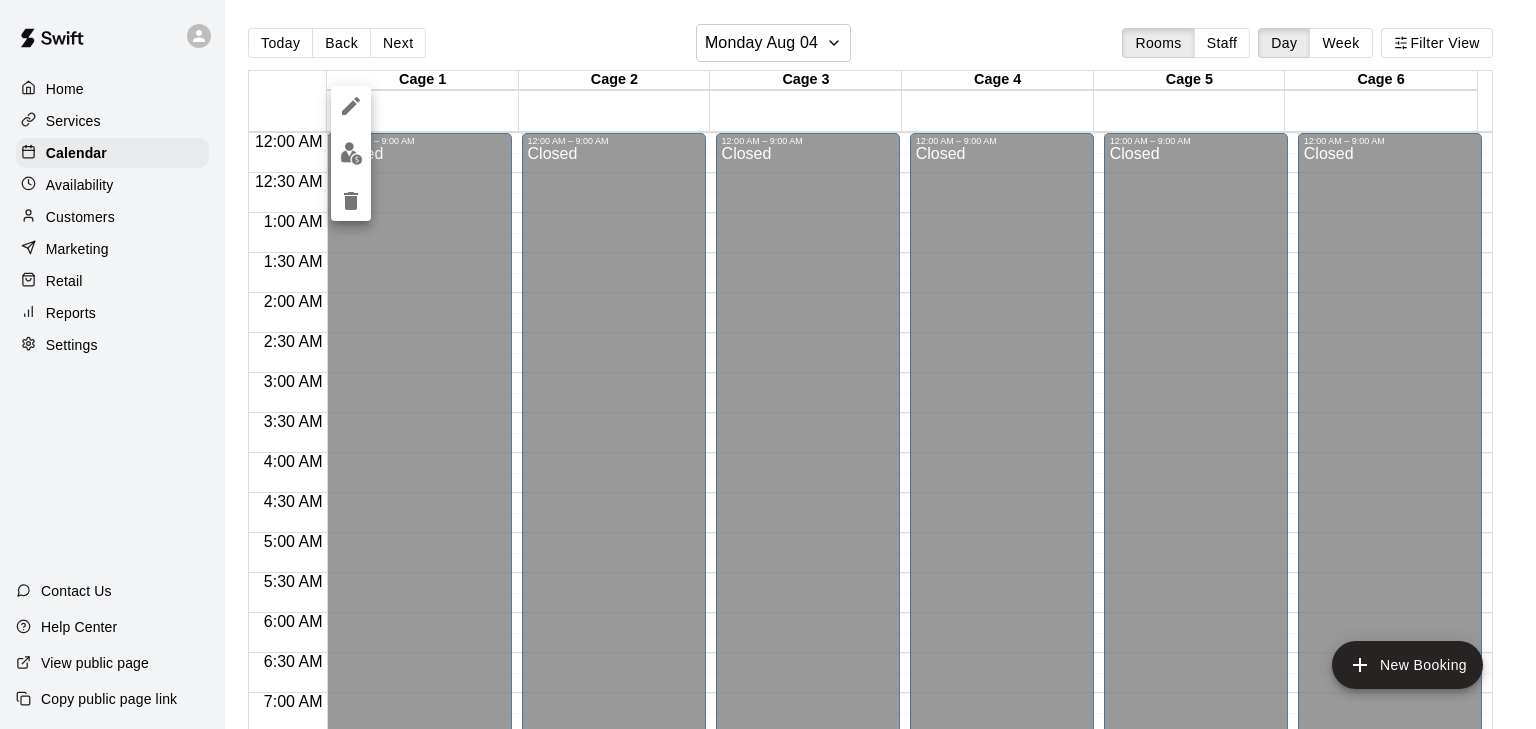 scroll, scrollTop: 0, scrollLeft: 0, axis: both 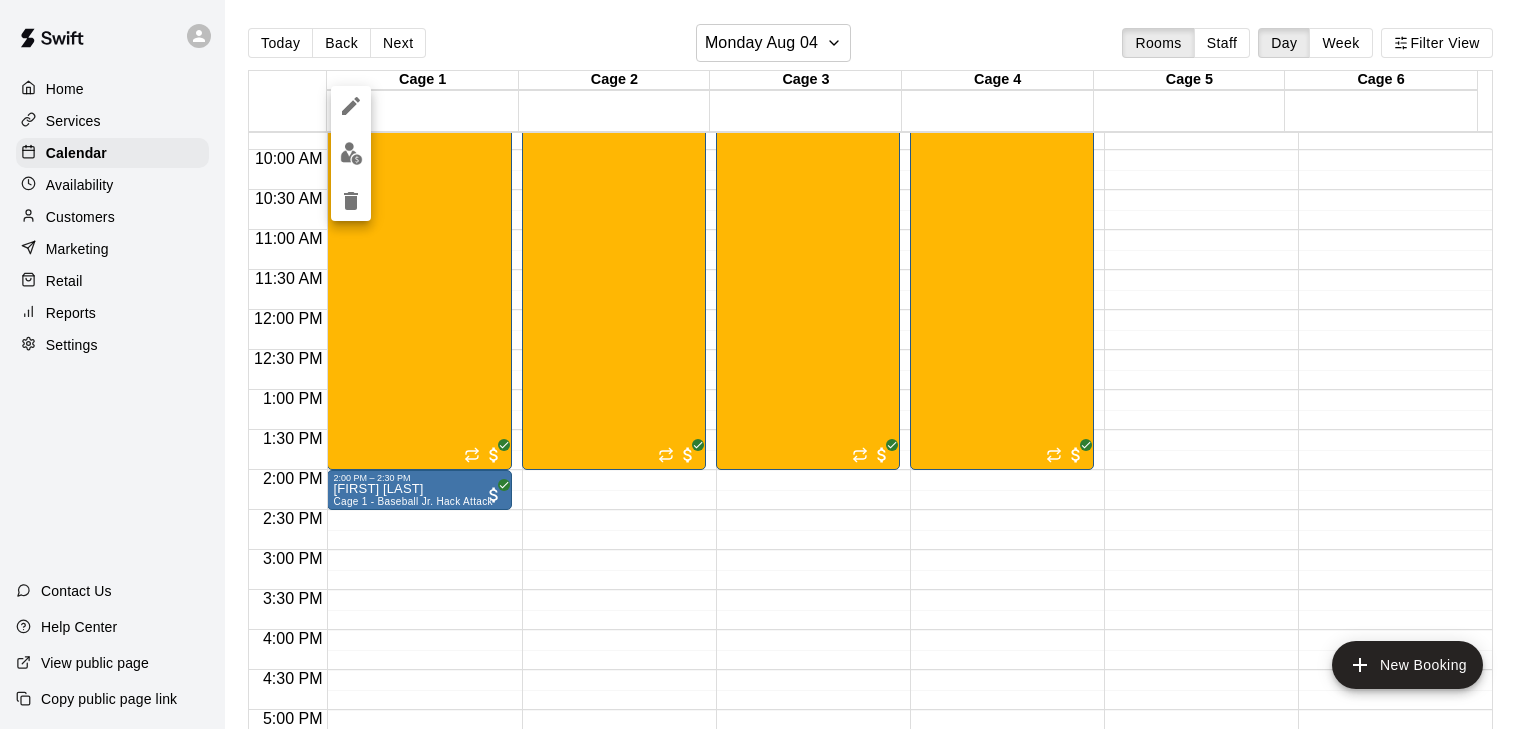 click at bounding box center [768, 364] 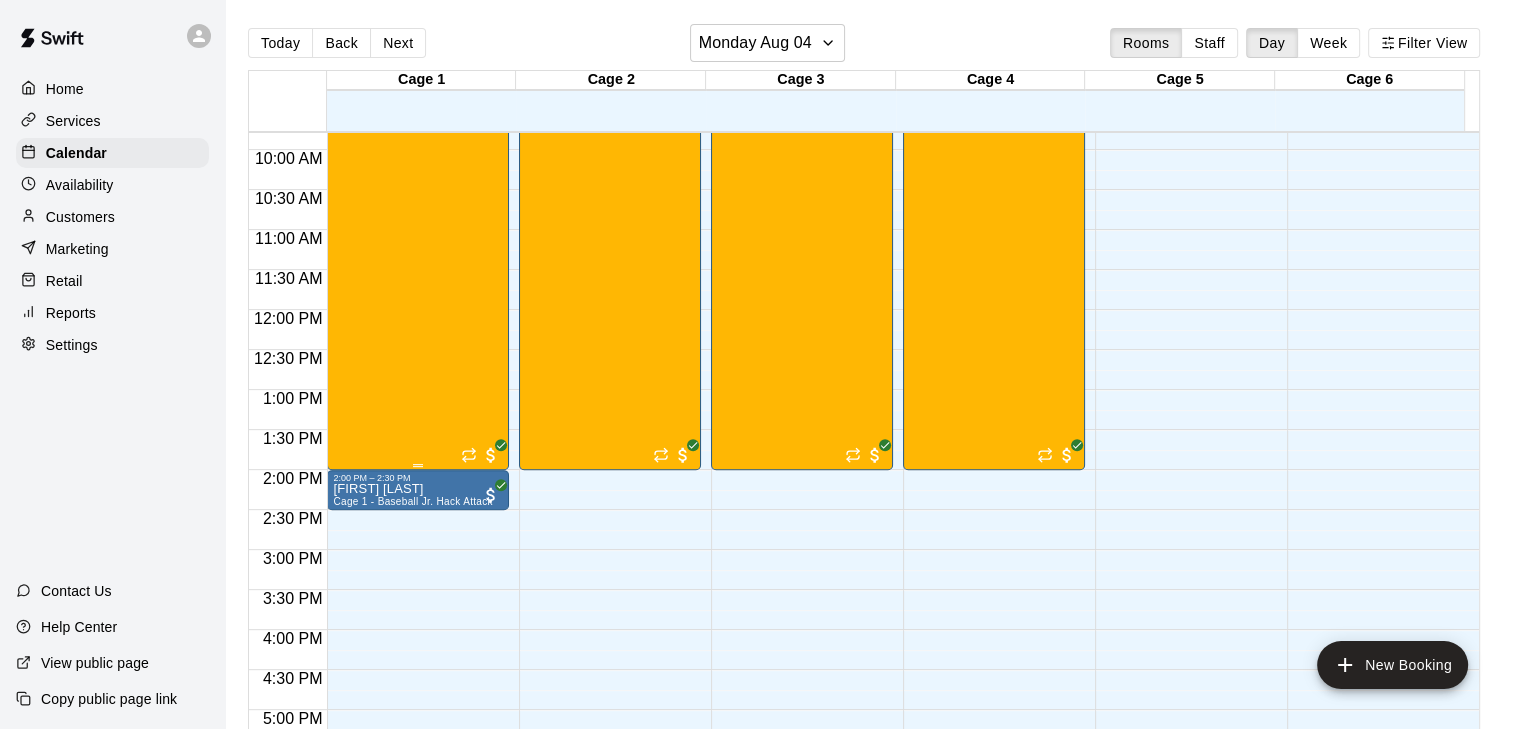 click on "[PROGRAM_NAME] [MONTH]/[DAY]-[MONTH]/[DAY] [MONTH]/[DAY] spots" at bounding box center (418, 447) 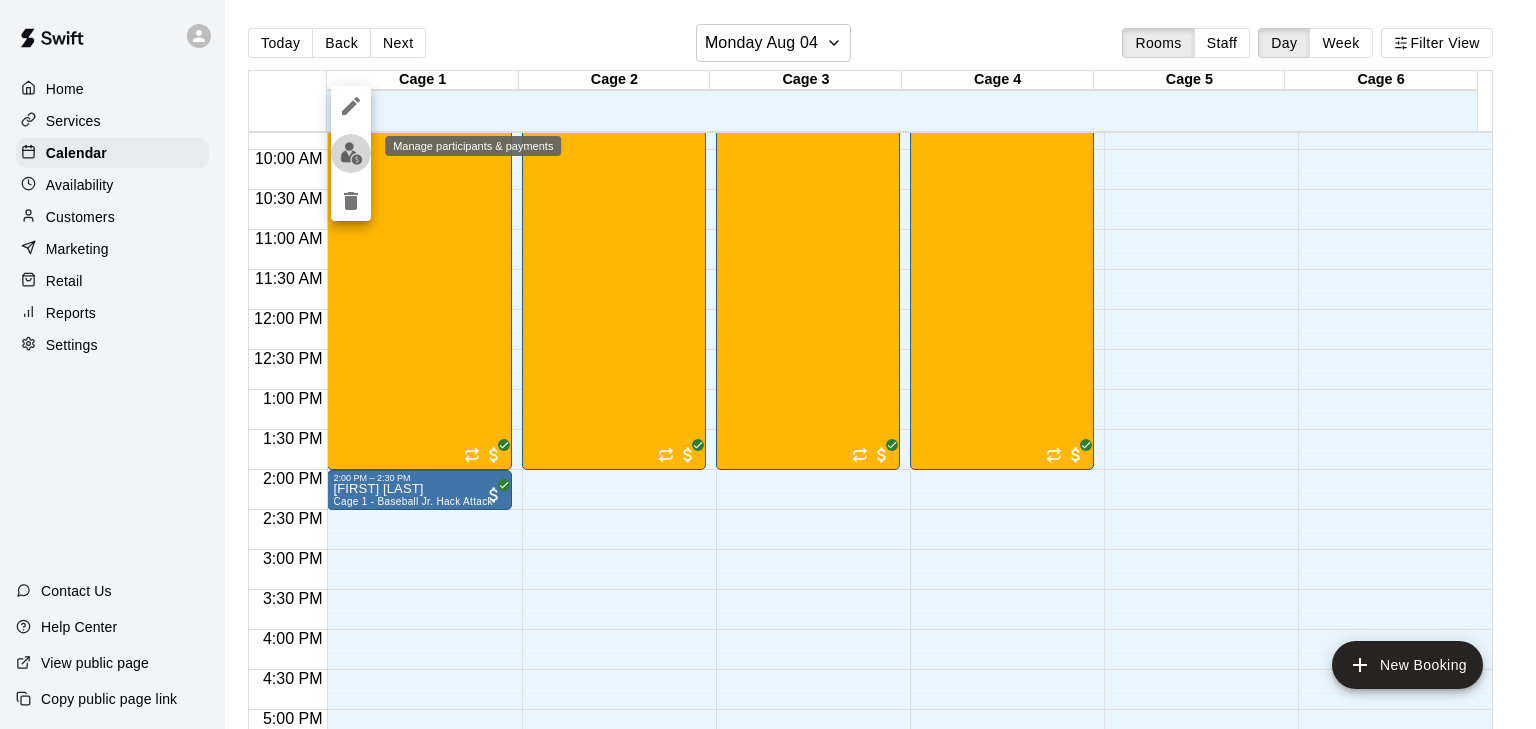 click at bounding box center (351, 153) 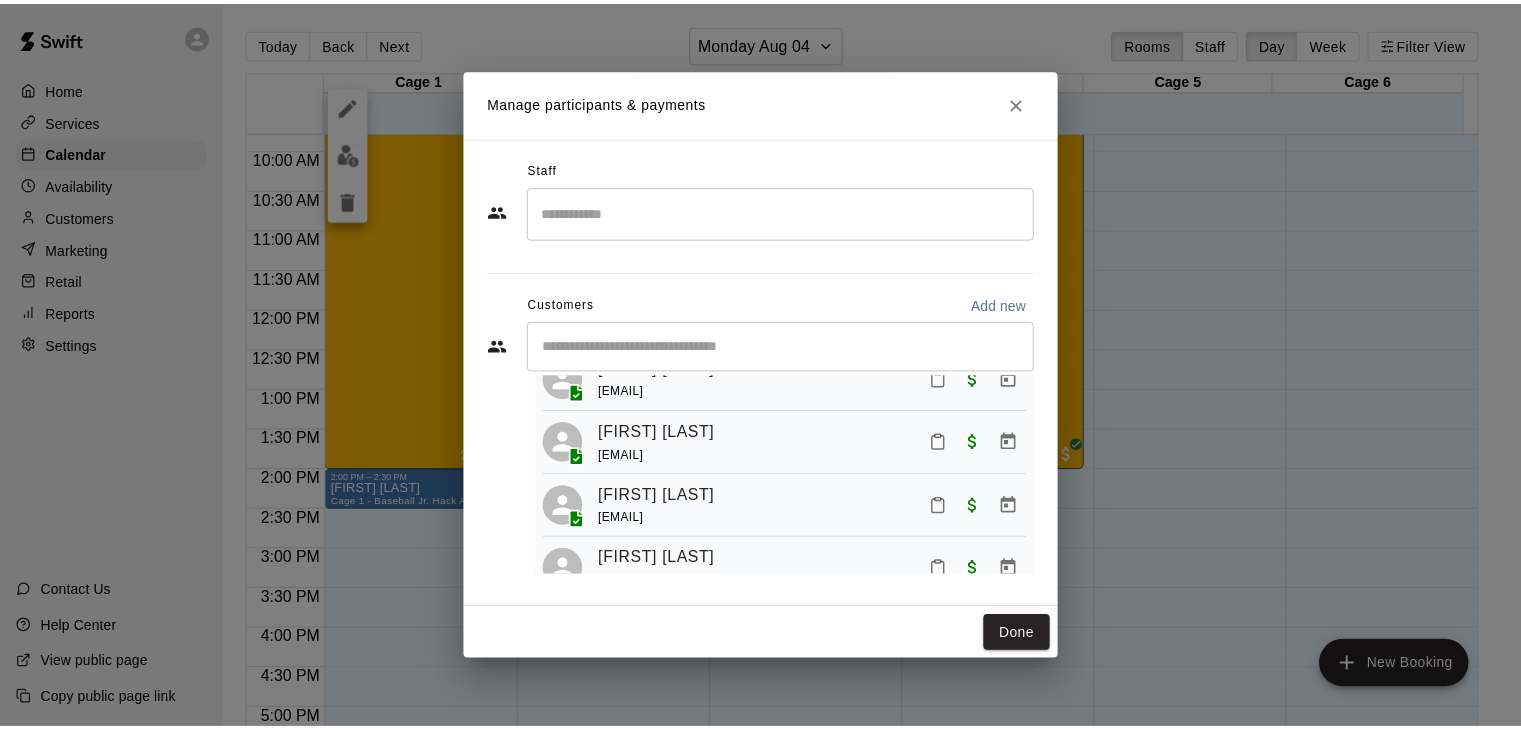 scroll, scrollTop: 0, scrollLeft: 0, axis: both 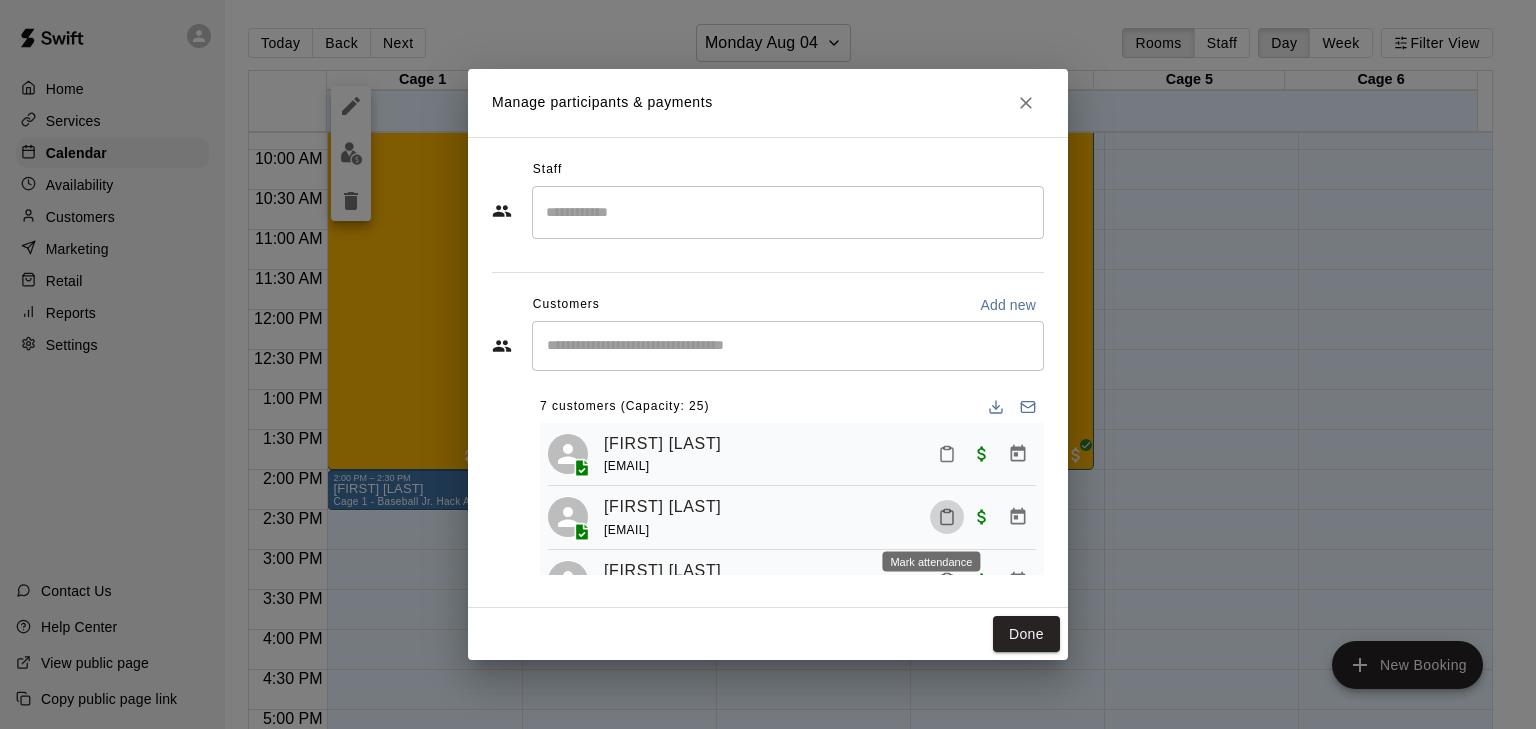 click 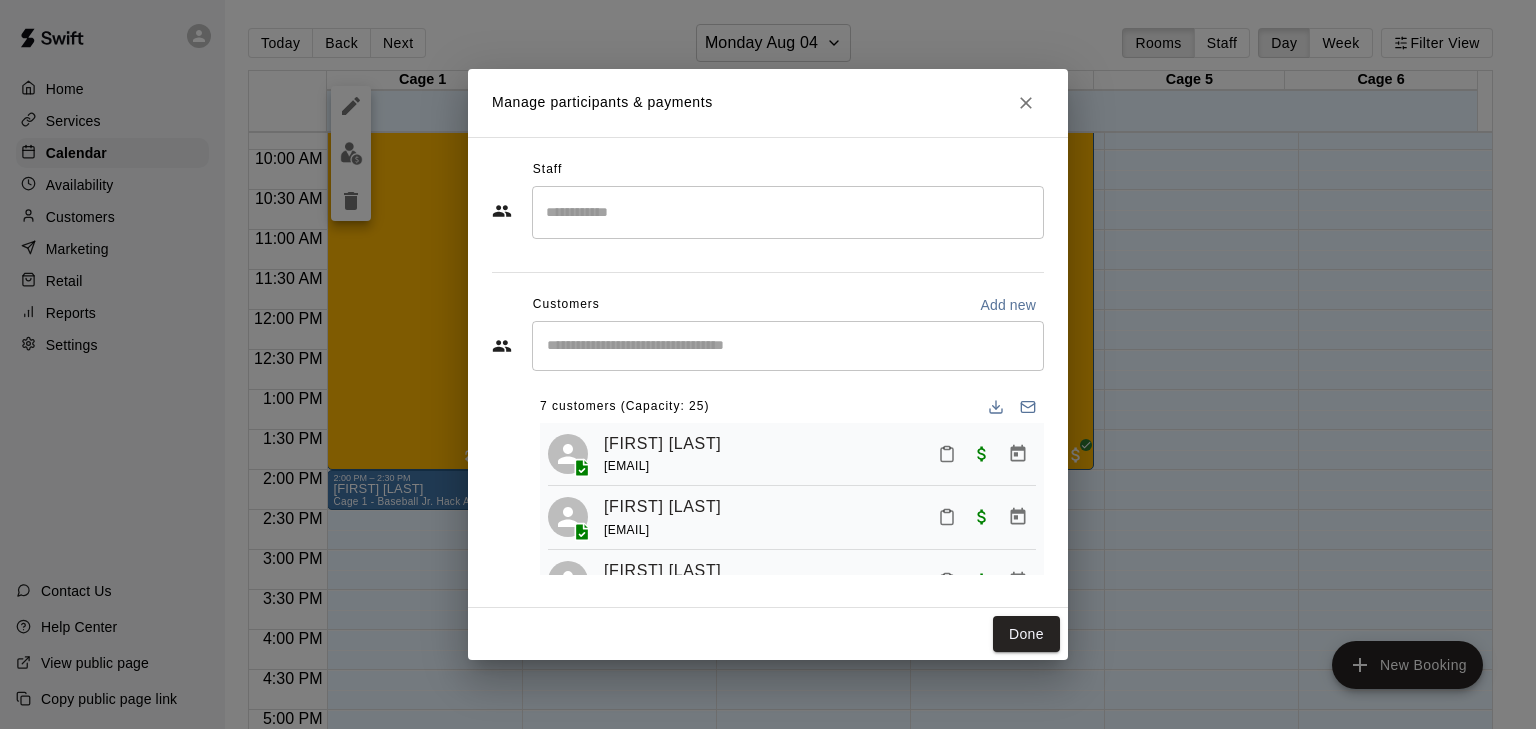 click 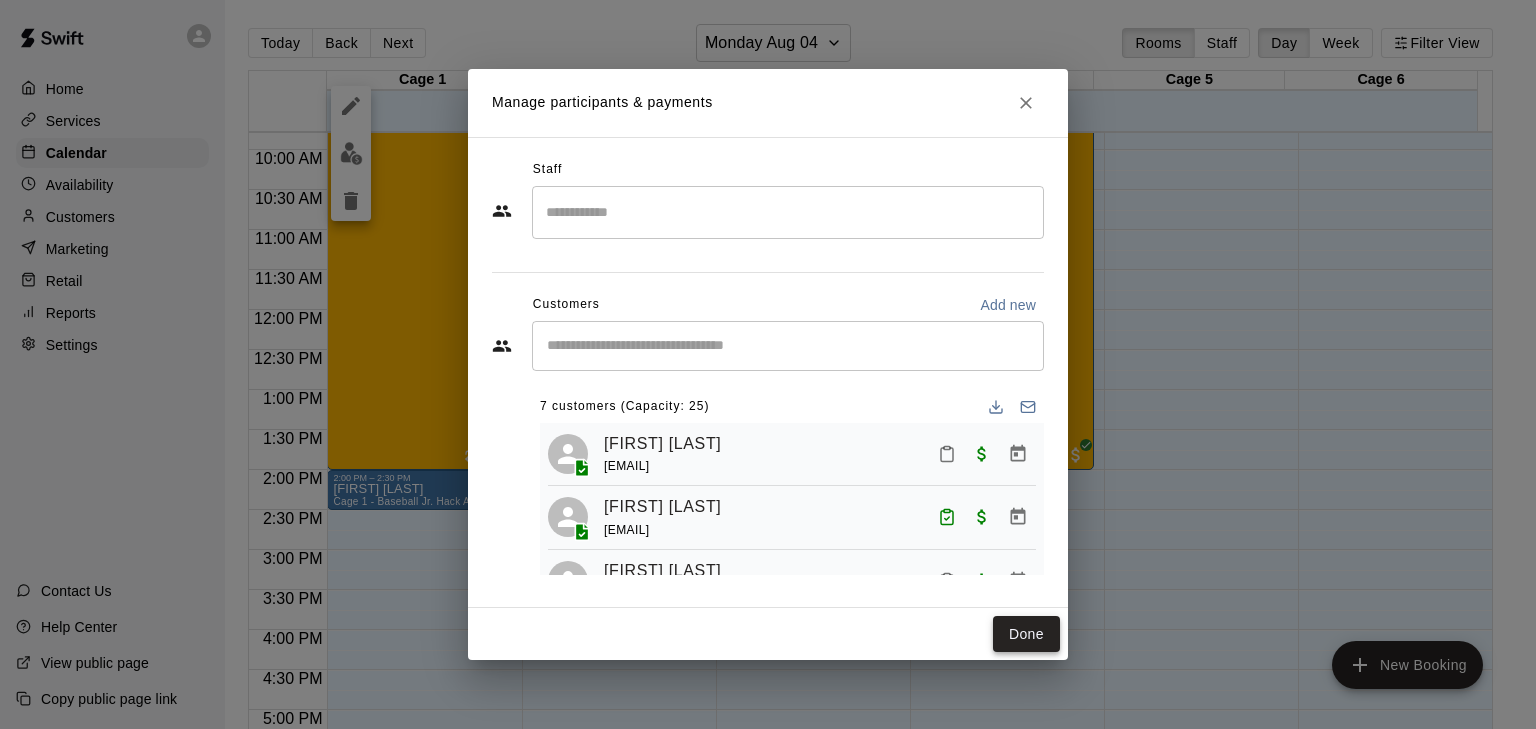 click on "Done" at bounding box center [1026, 634] 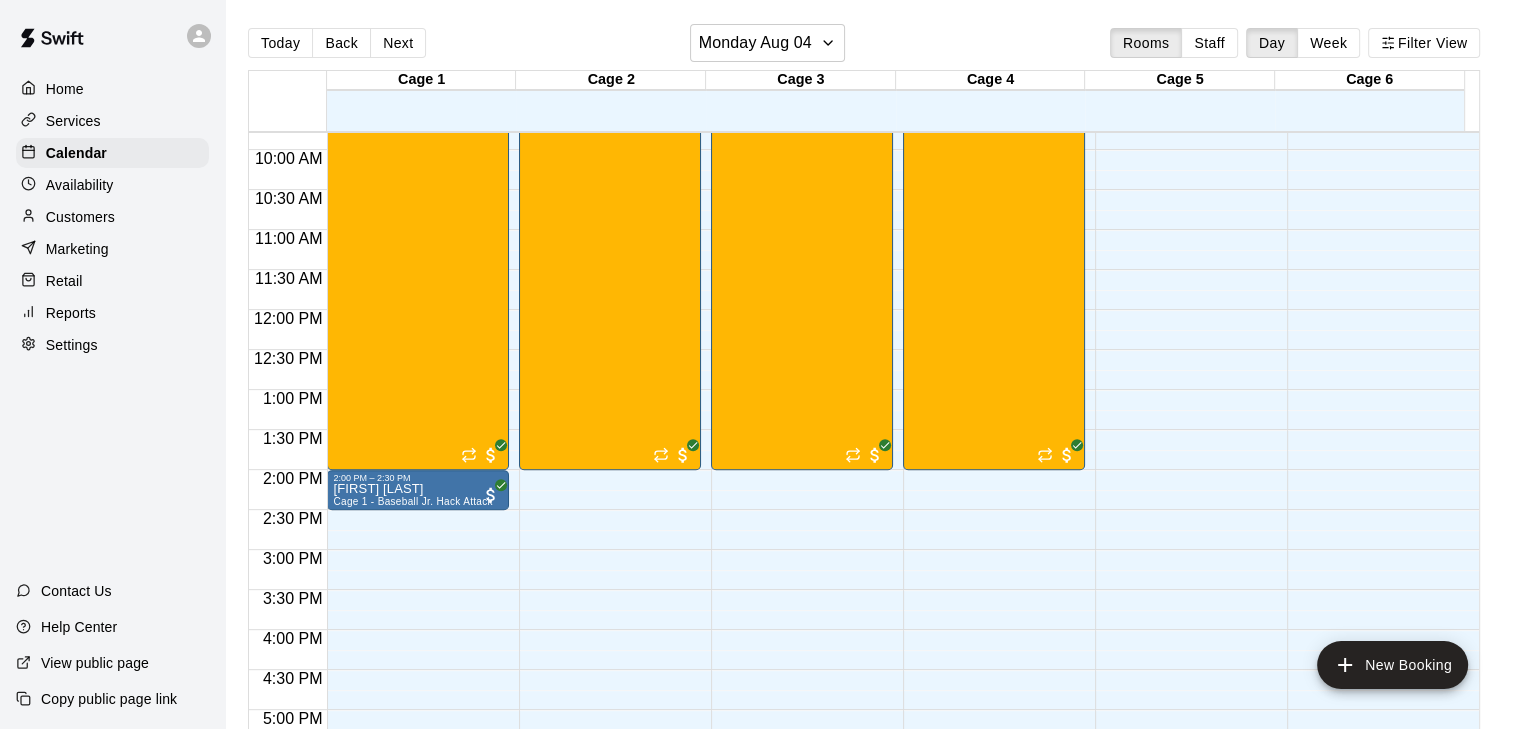 click on "Customers" at bounding box center (80, 217) 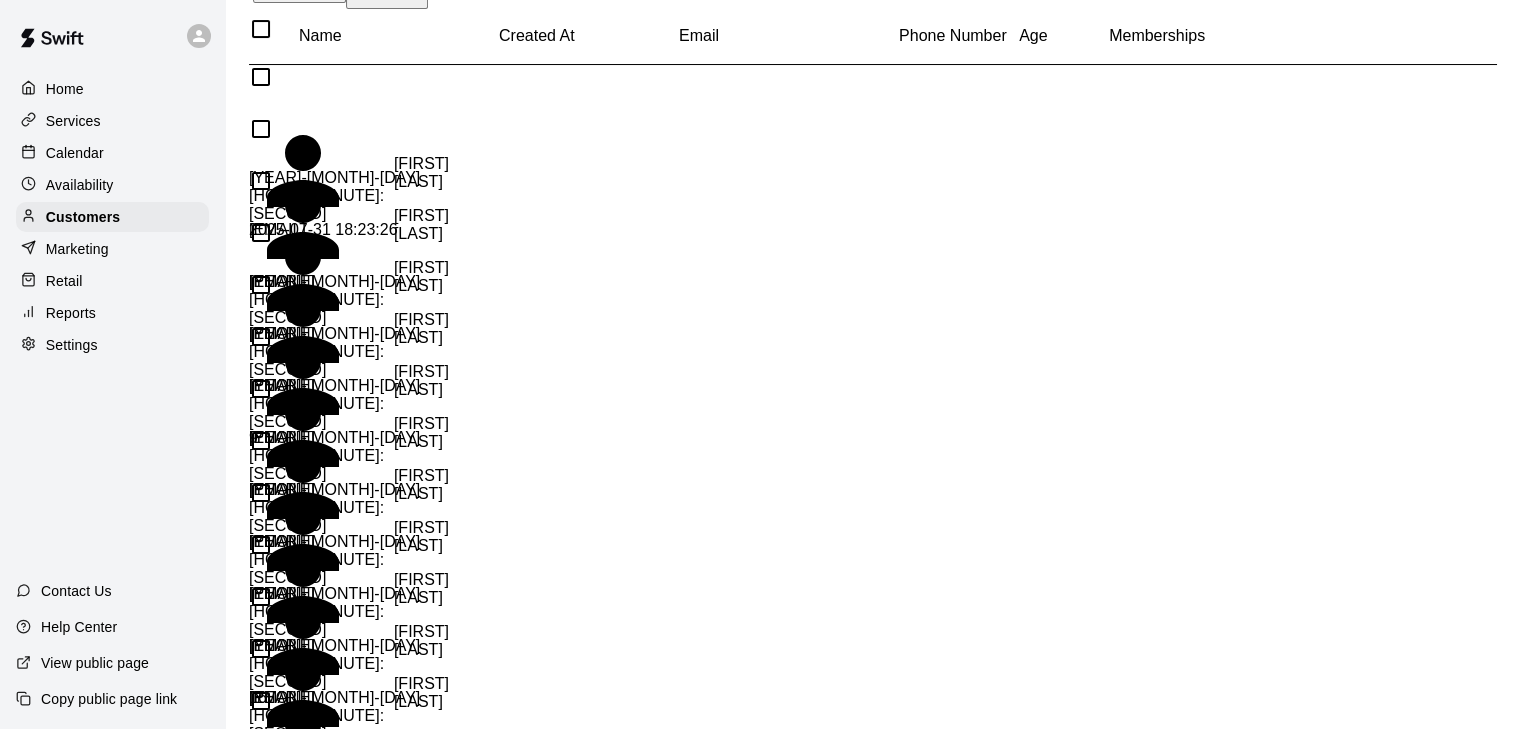 scroll, scrollTop: 200, scrollLeft: 0, axis: vertical 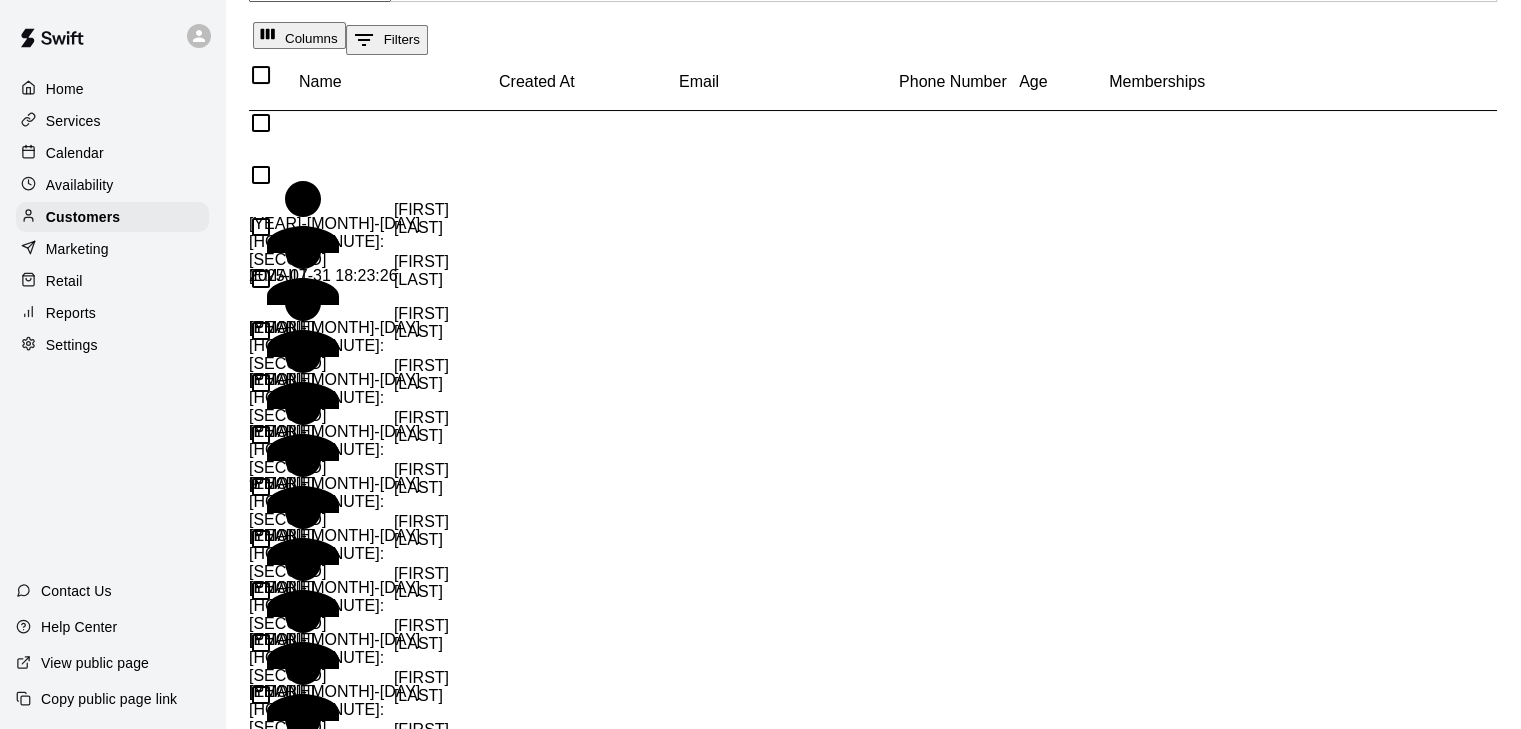click on "[FIRST] [LAST]" at bounding box center [349, 657] 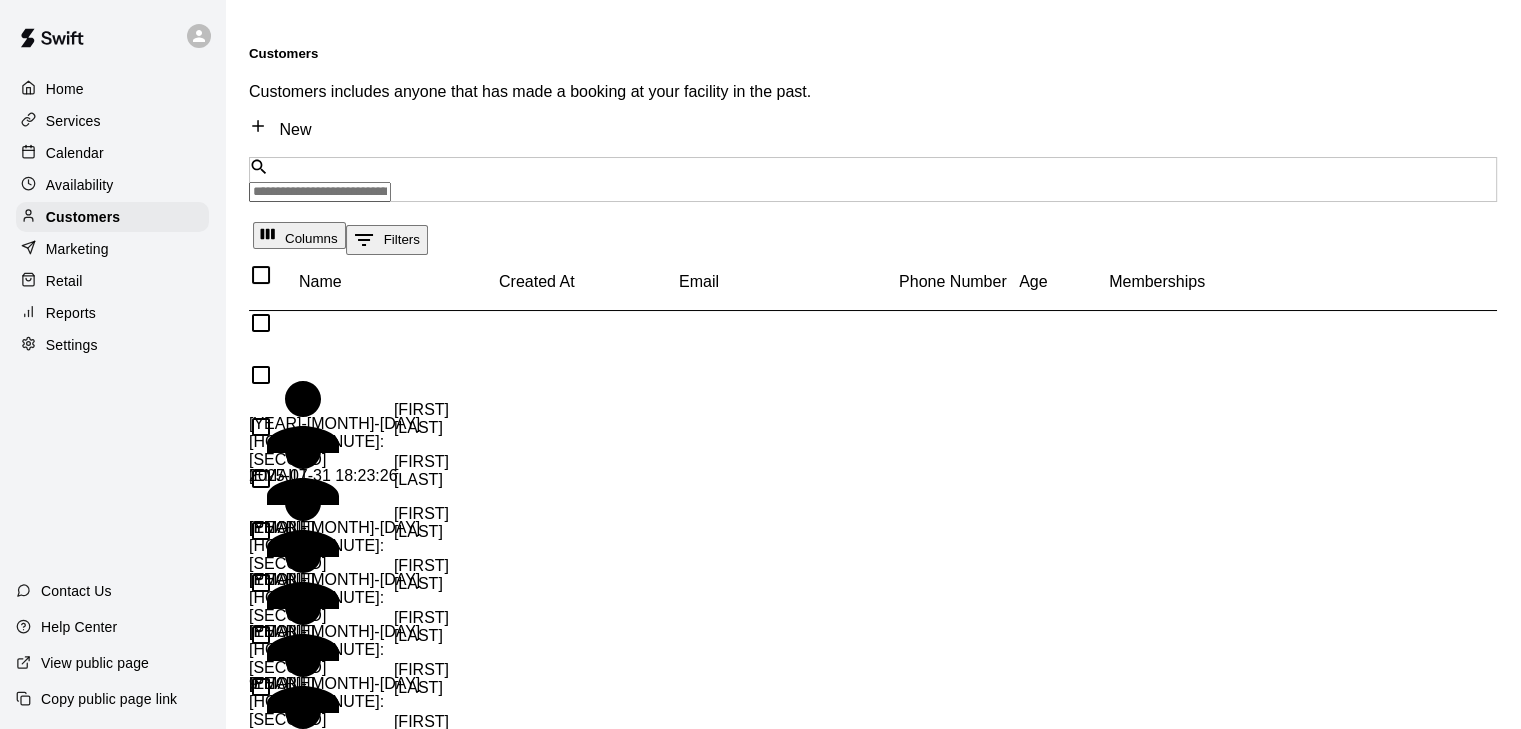 click on "[FIRST] [LAST]" at bounding box center (349, 471) 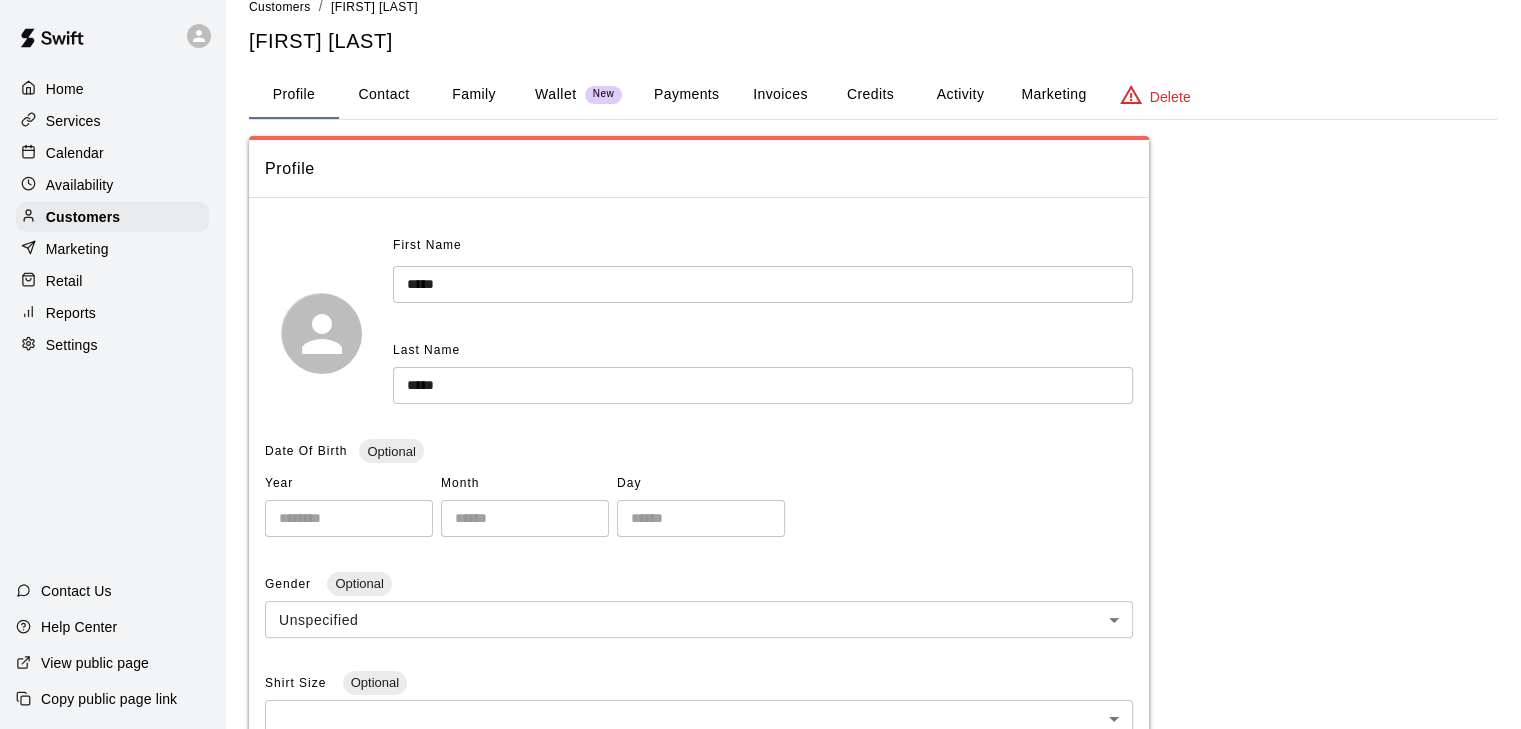 scroll, scrollTop: 26, scrollLeft: 0, axis: vertical 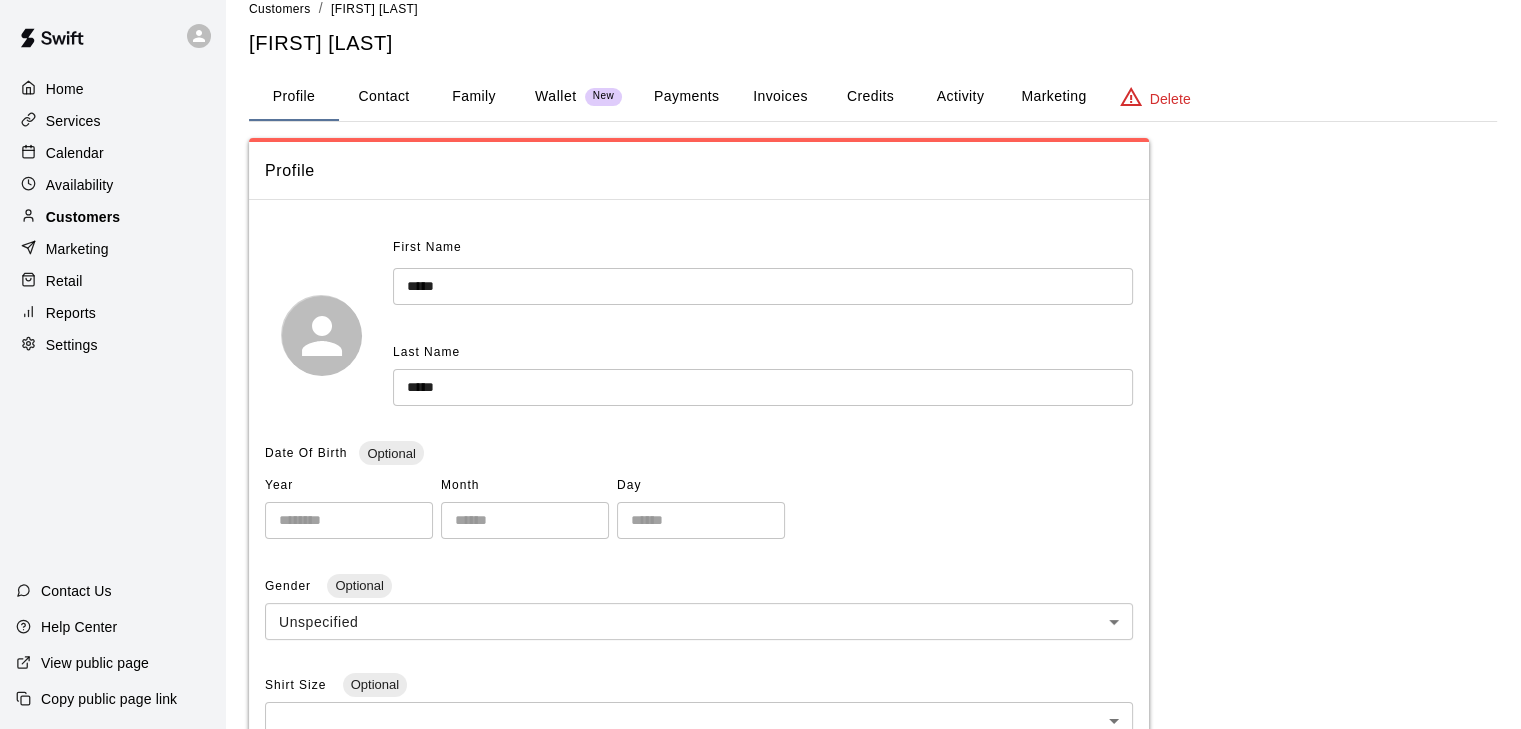 click on "Customers" at bounding box center [112, 217] 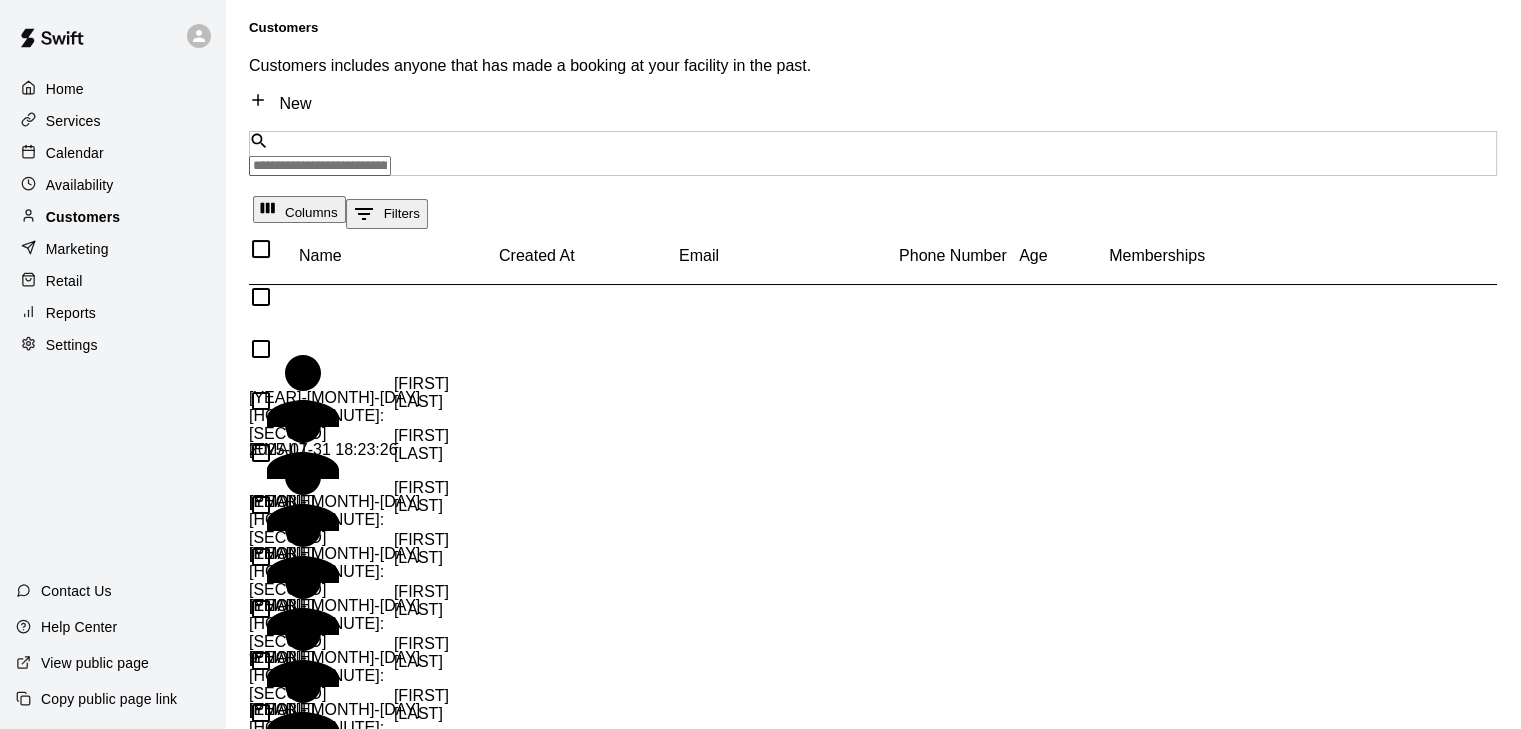 scroll, scrollTop: 0, scrollLeft: 0, axis: both 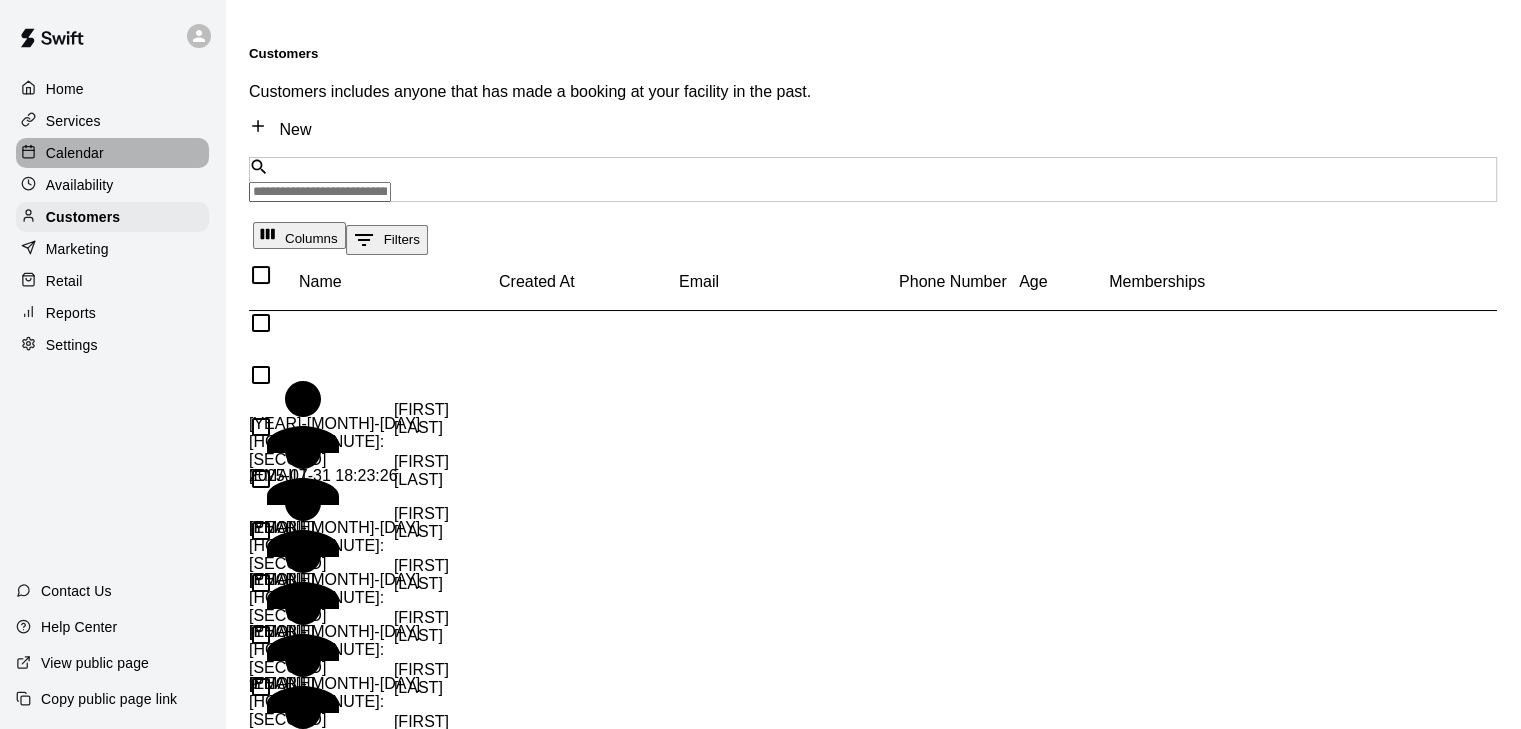 click on "Calendar" at bounding box center [75, 153] 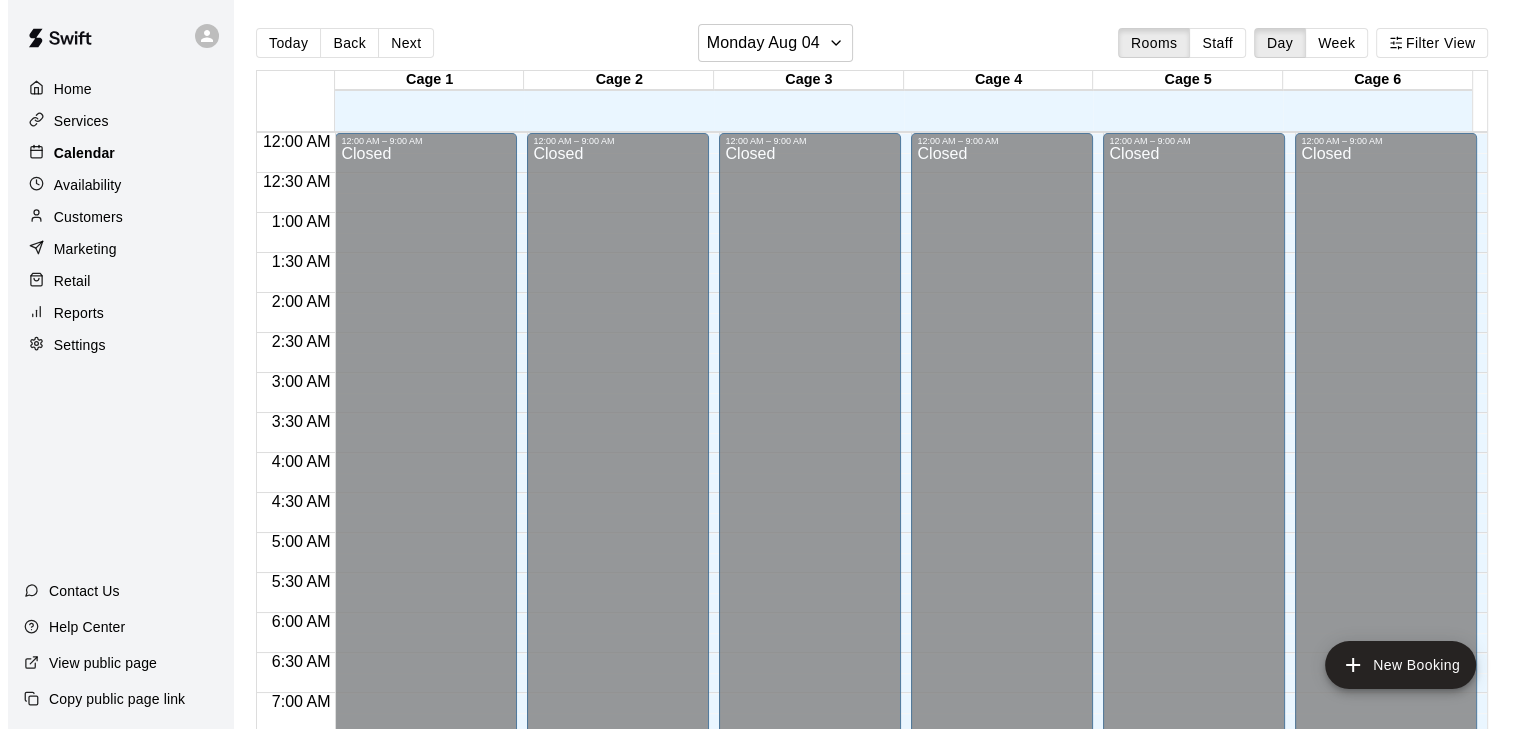 scroll, scrollTop: 703, scrollLeft: 0, axis: vertical 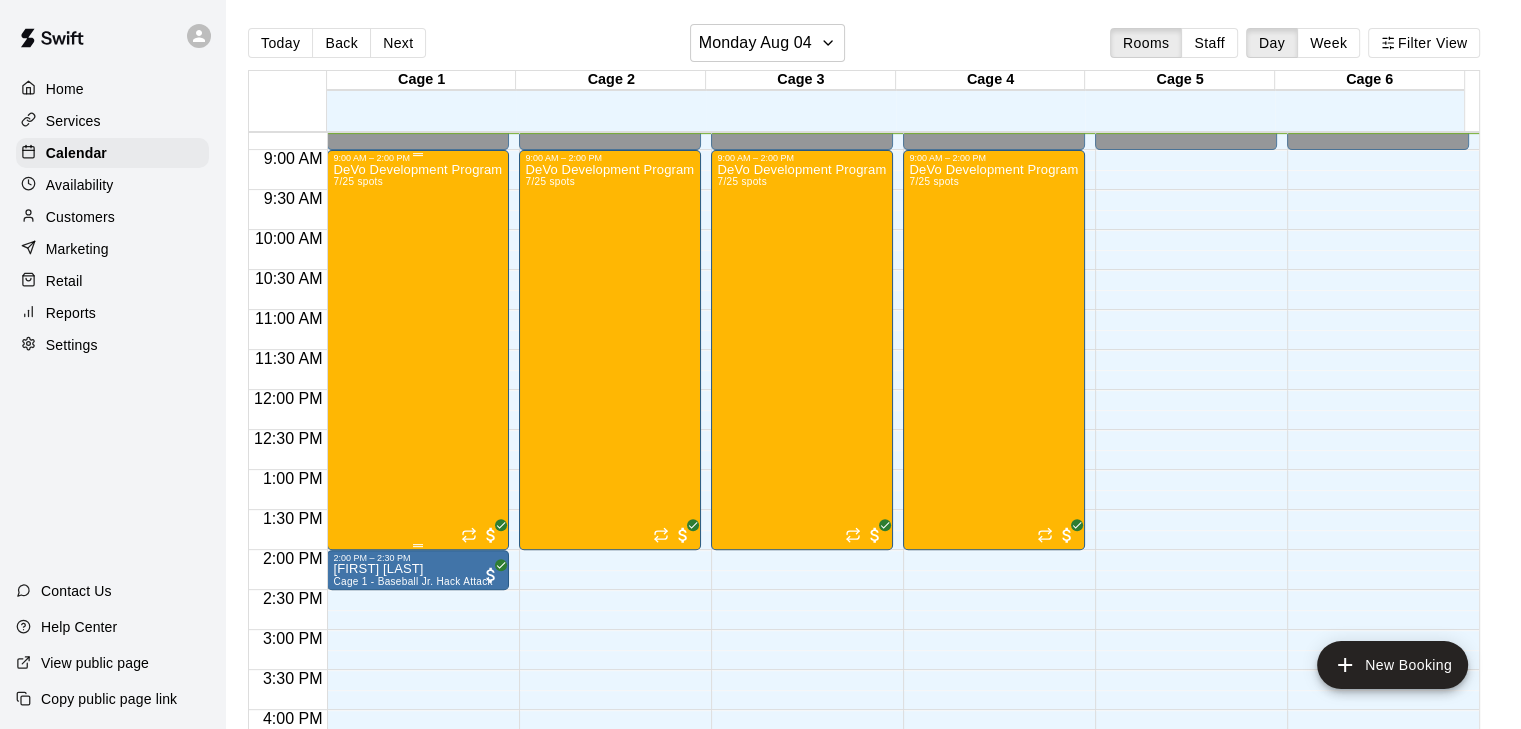 click on "[PROGRAM_NAME] [MONTH]/[DAY]-[MONTH]/[DAY] [MONTH]/[DAY] spots" at bounding box center [418, 527] 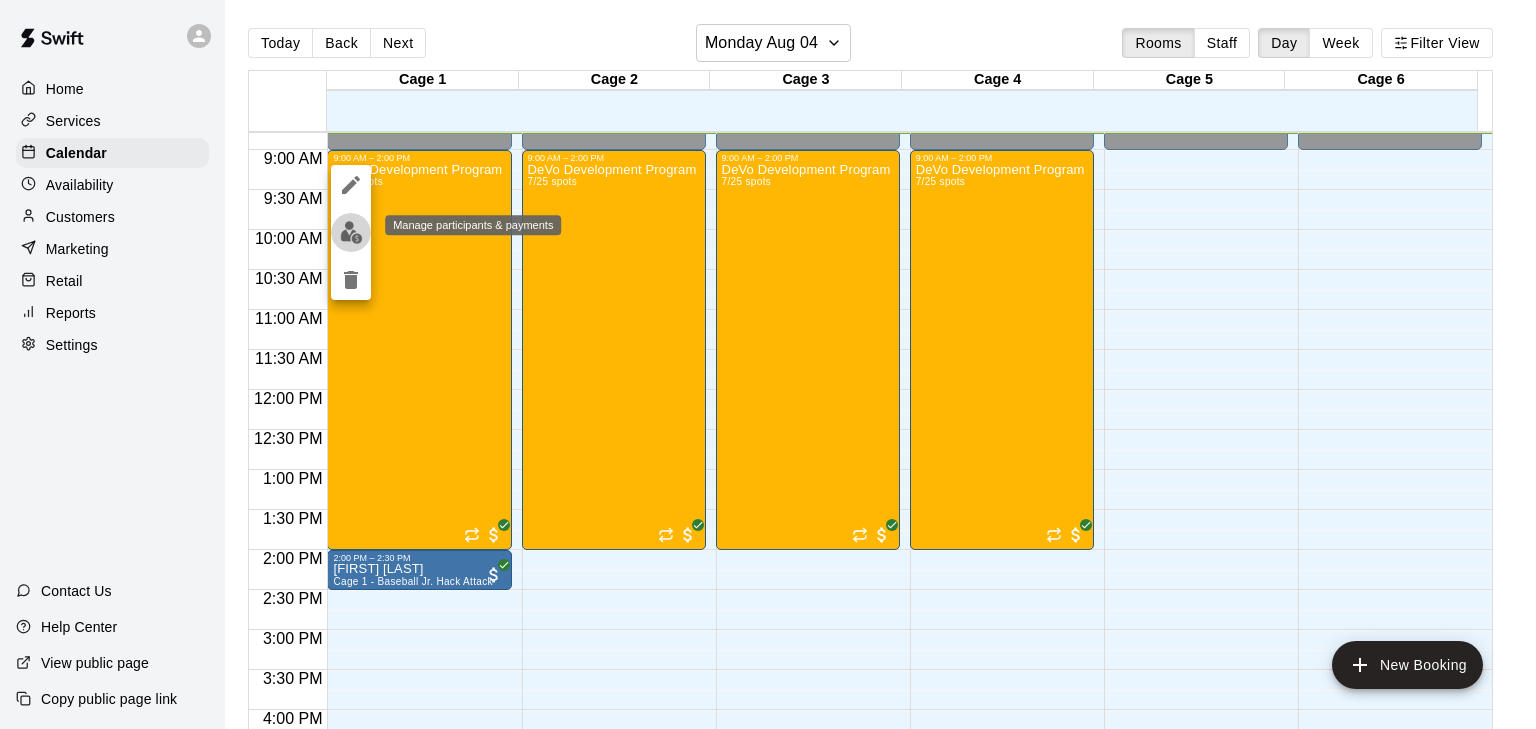 click at bounding box center (351, 232) 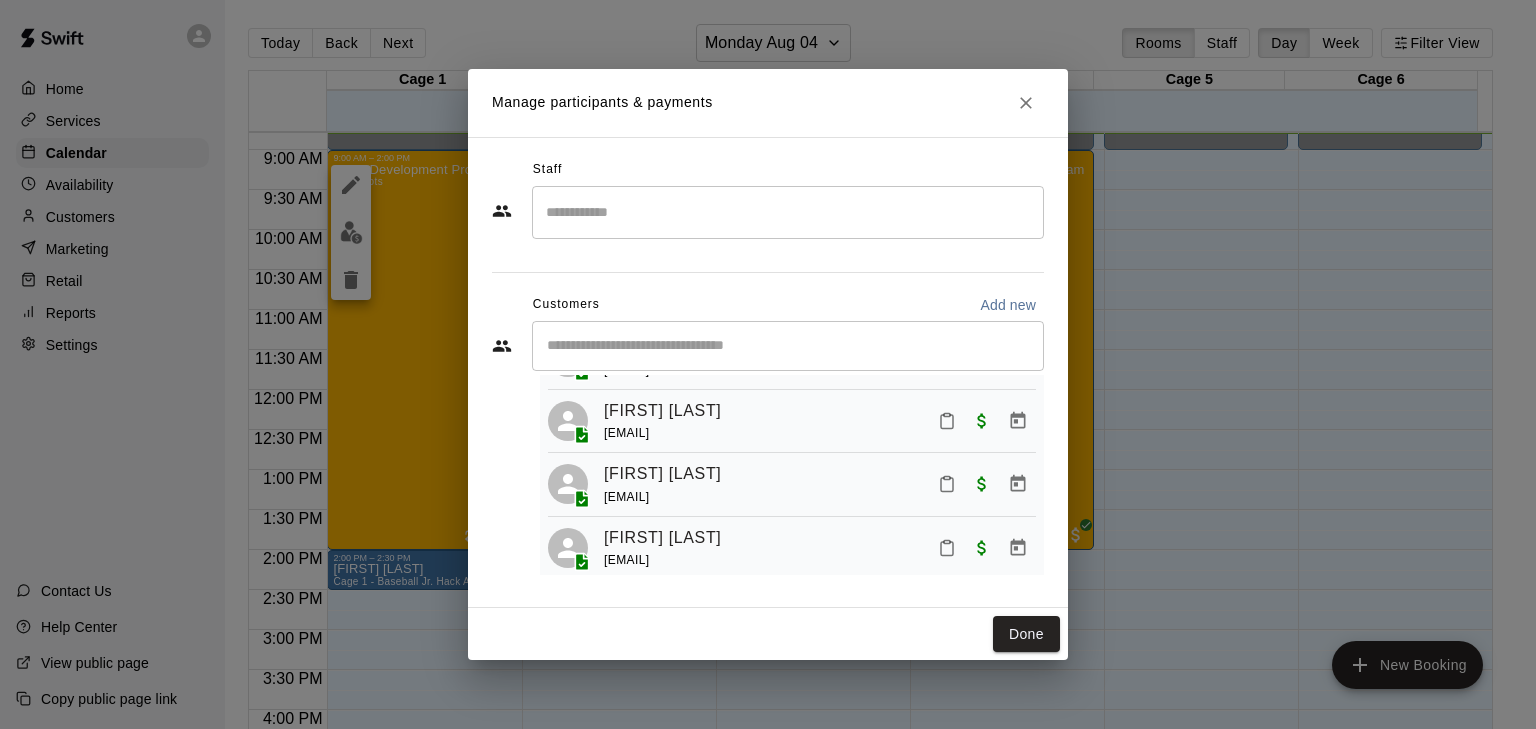 scroll, scrollTop: 158, scrollLeft: 0, axis: vertical 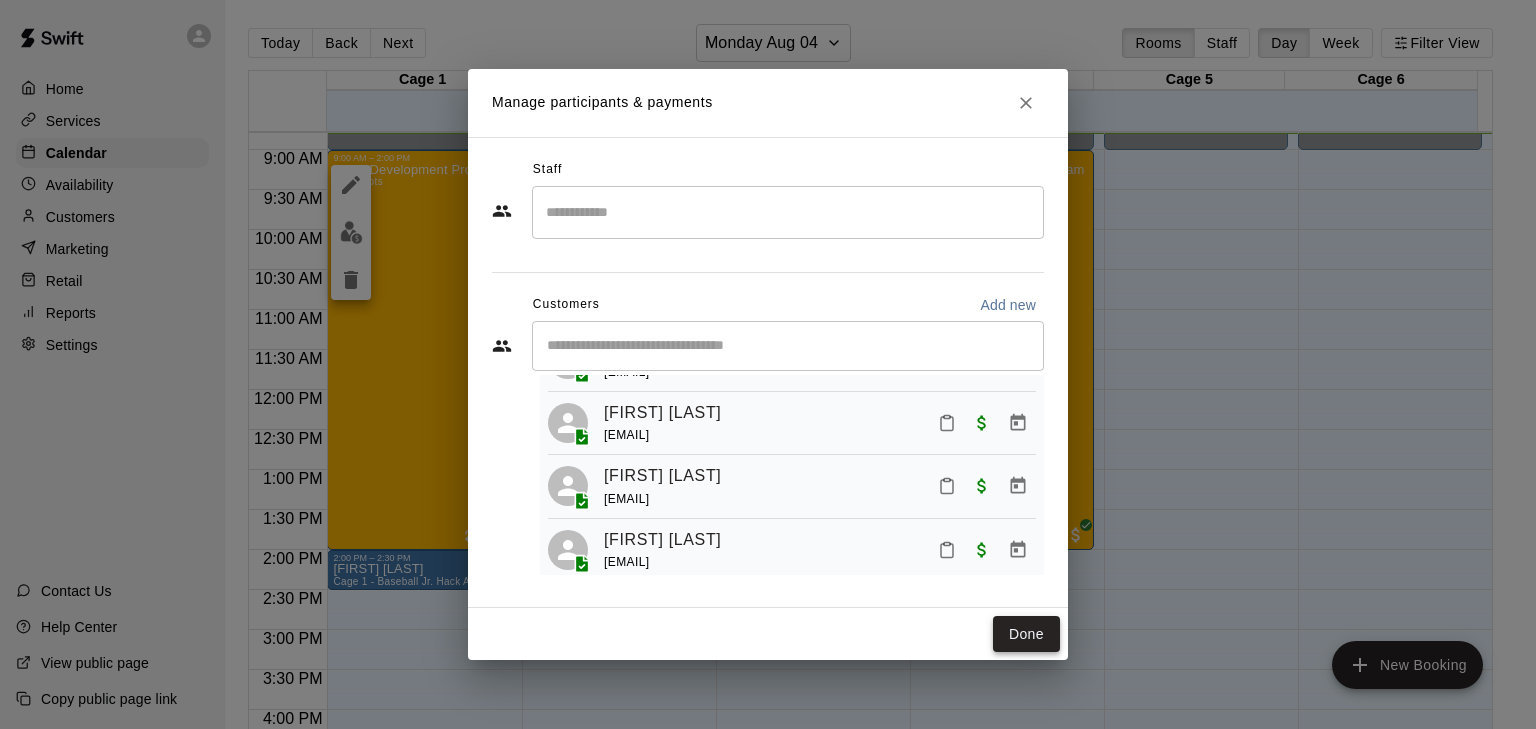 click on "Done" at bounding box center (1026, 634) 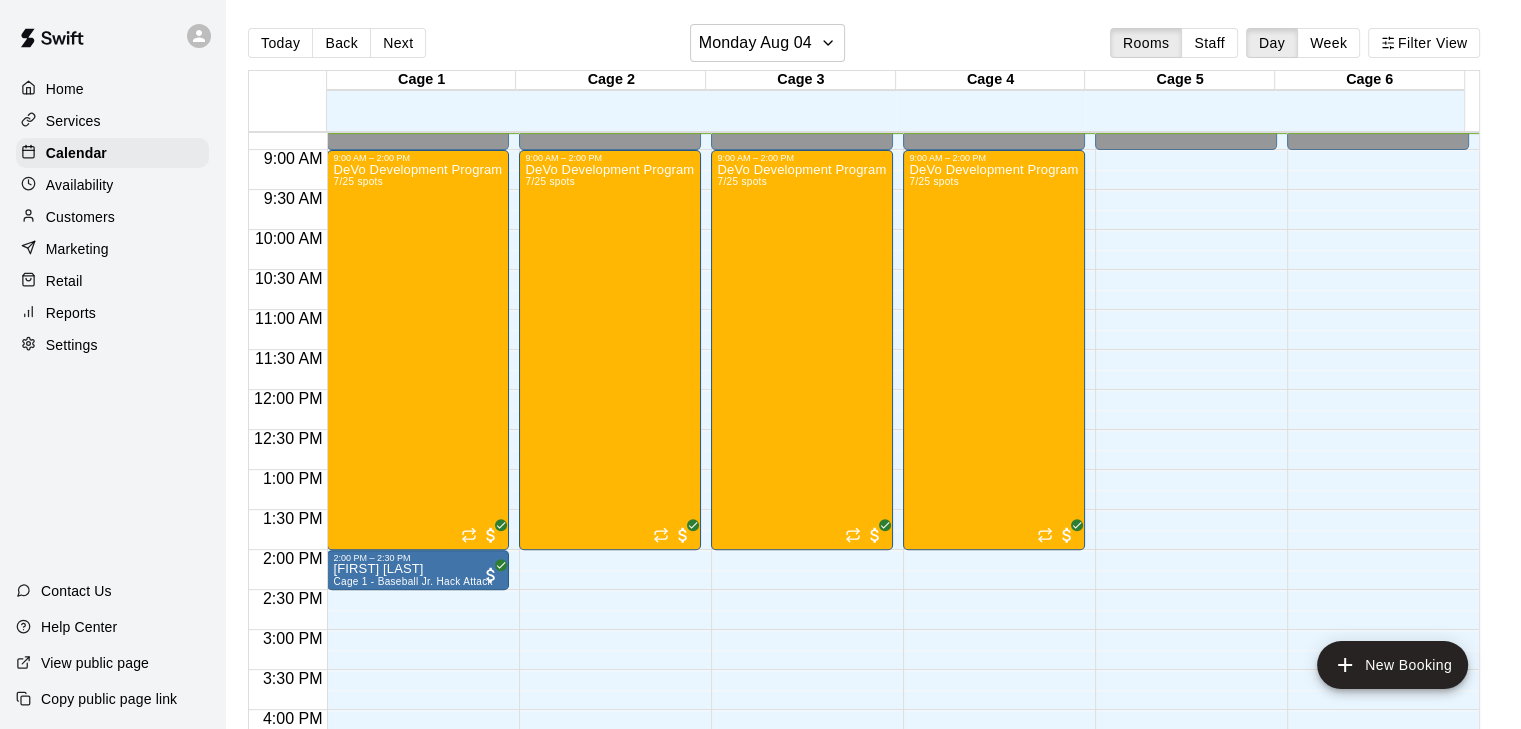 click on "Services" at bounding box center (112, 121) 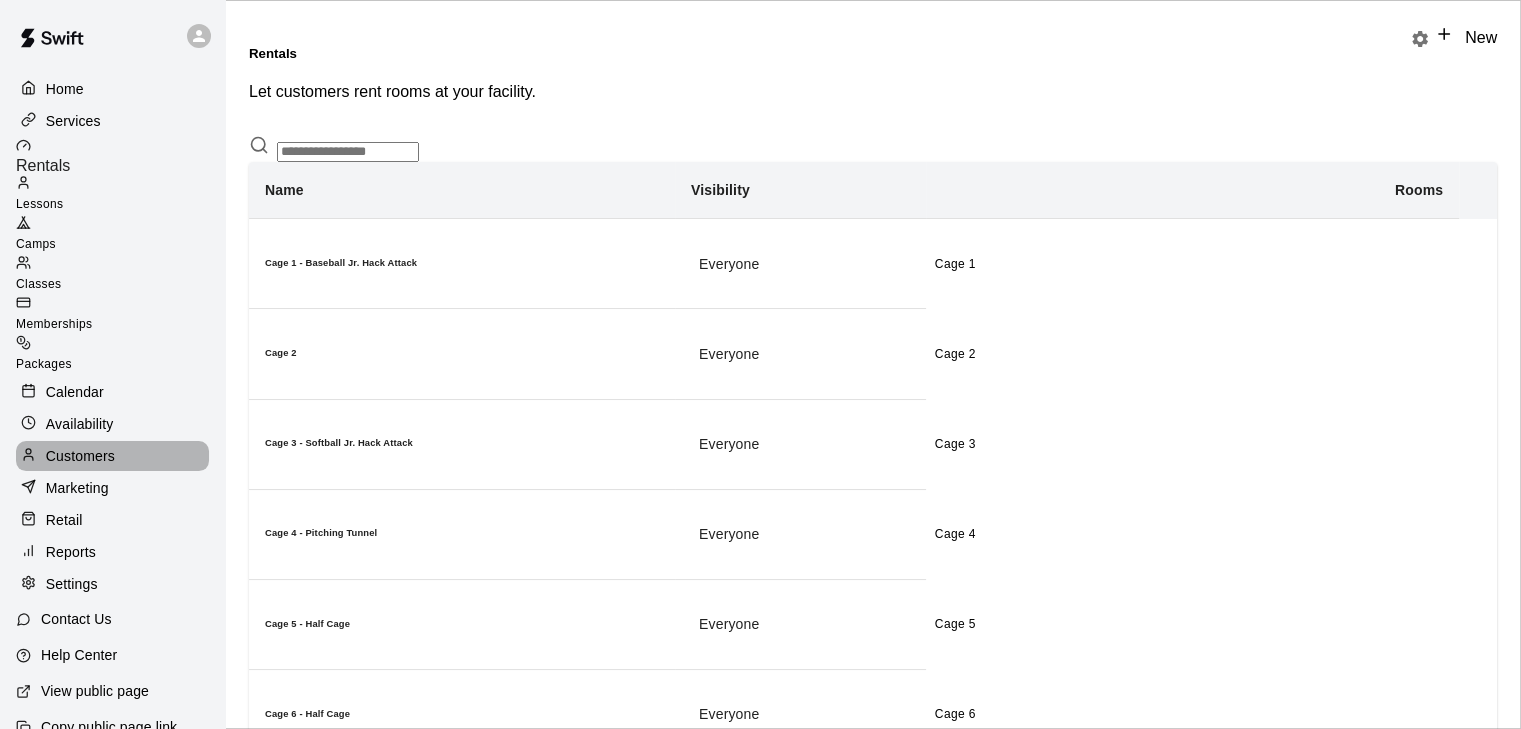 click on "Customers" at bounding box center (80, 456) 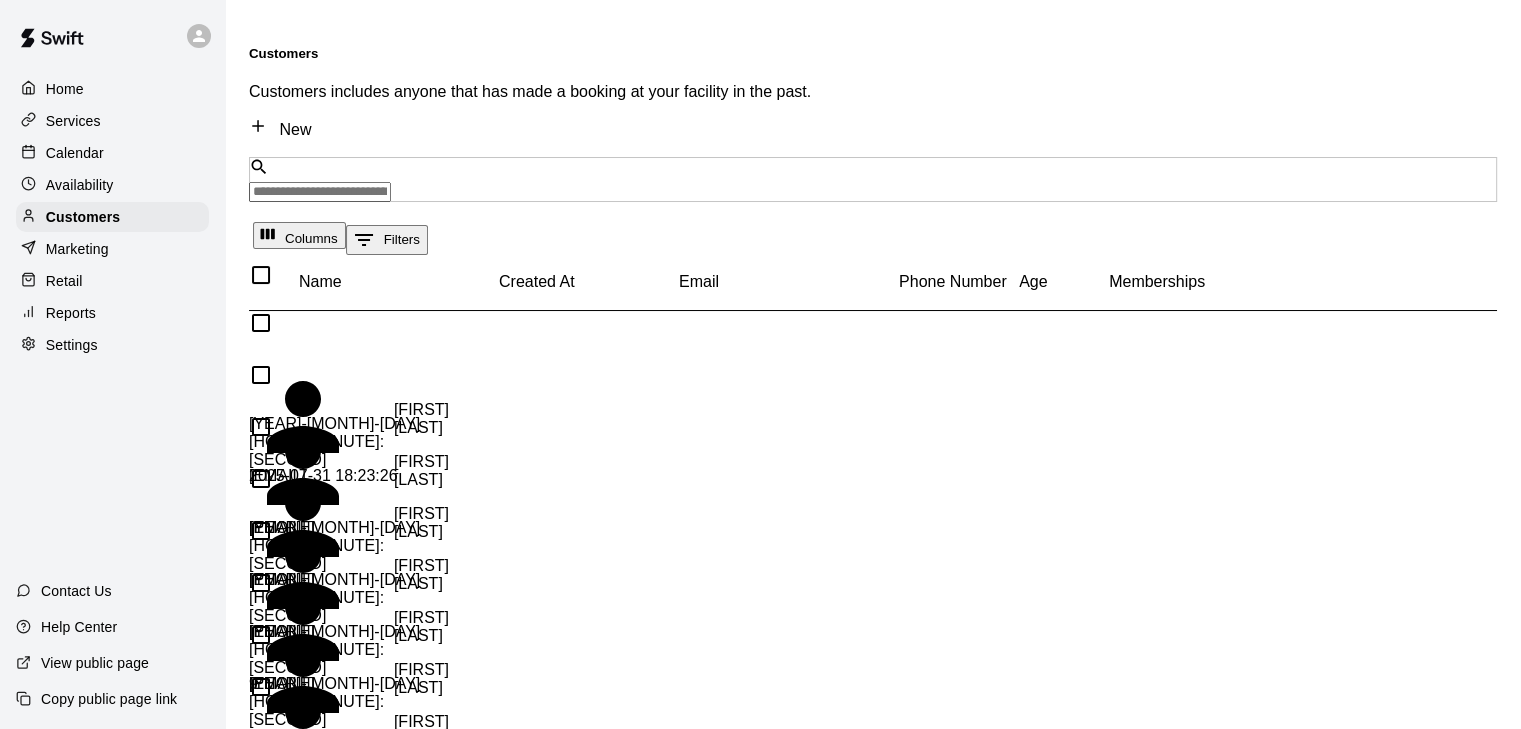 click on "[FIRST] [LAST]" at bounding box center (349, 419) 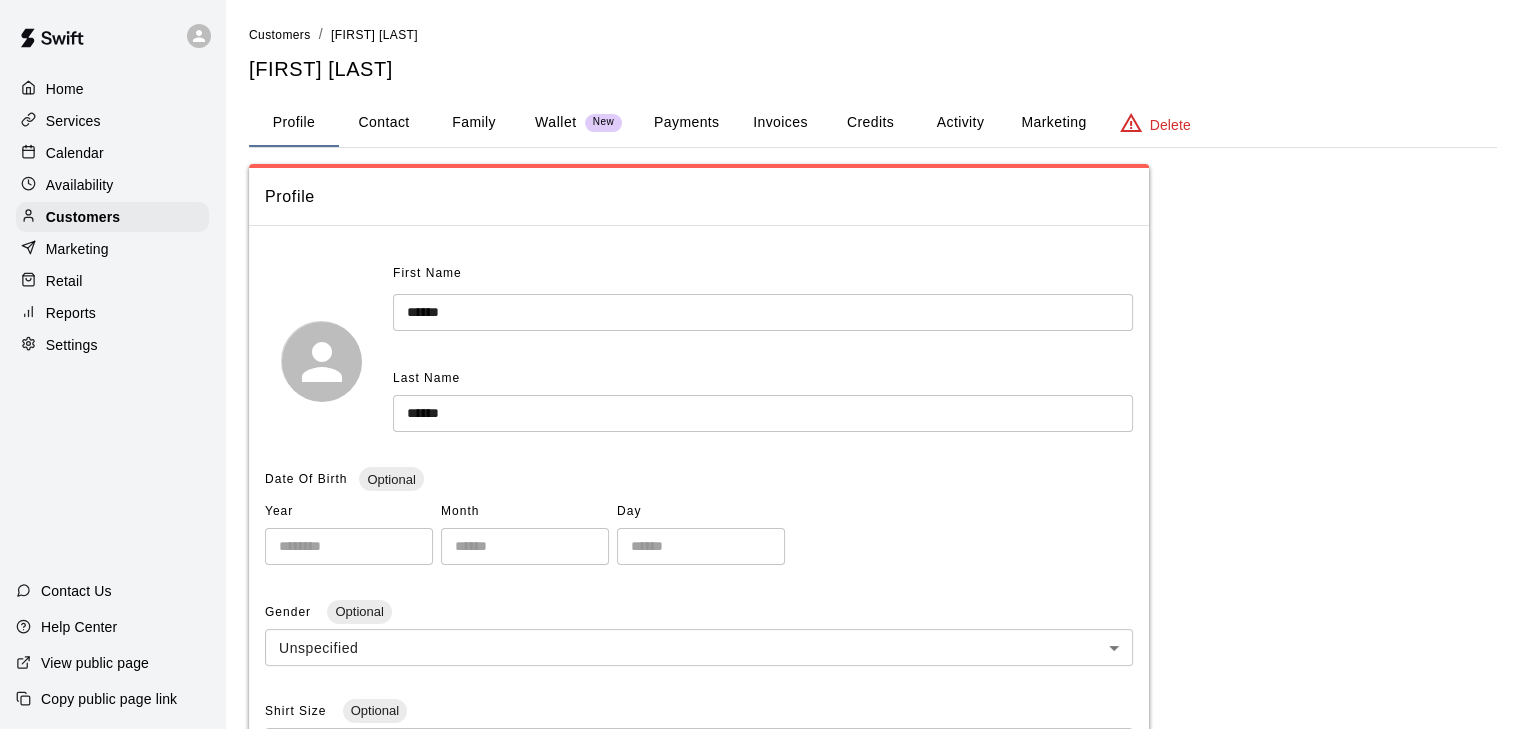 click on "Family" at bounding box center [474, 123] 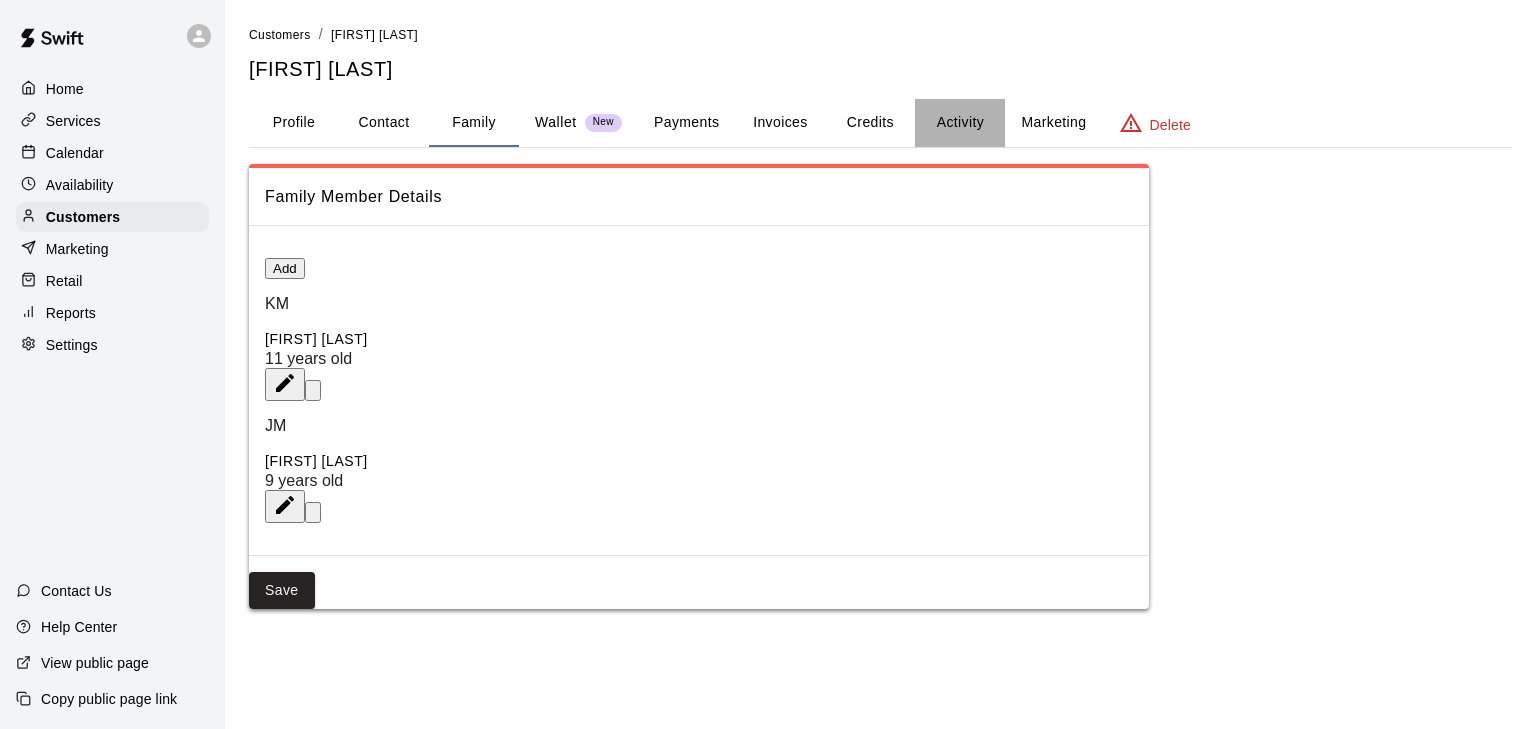 click on "Activity" at bounding box center (960, 123) 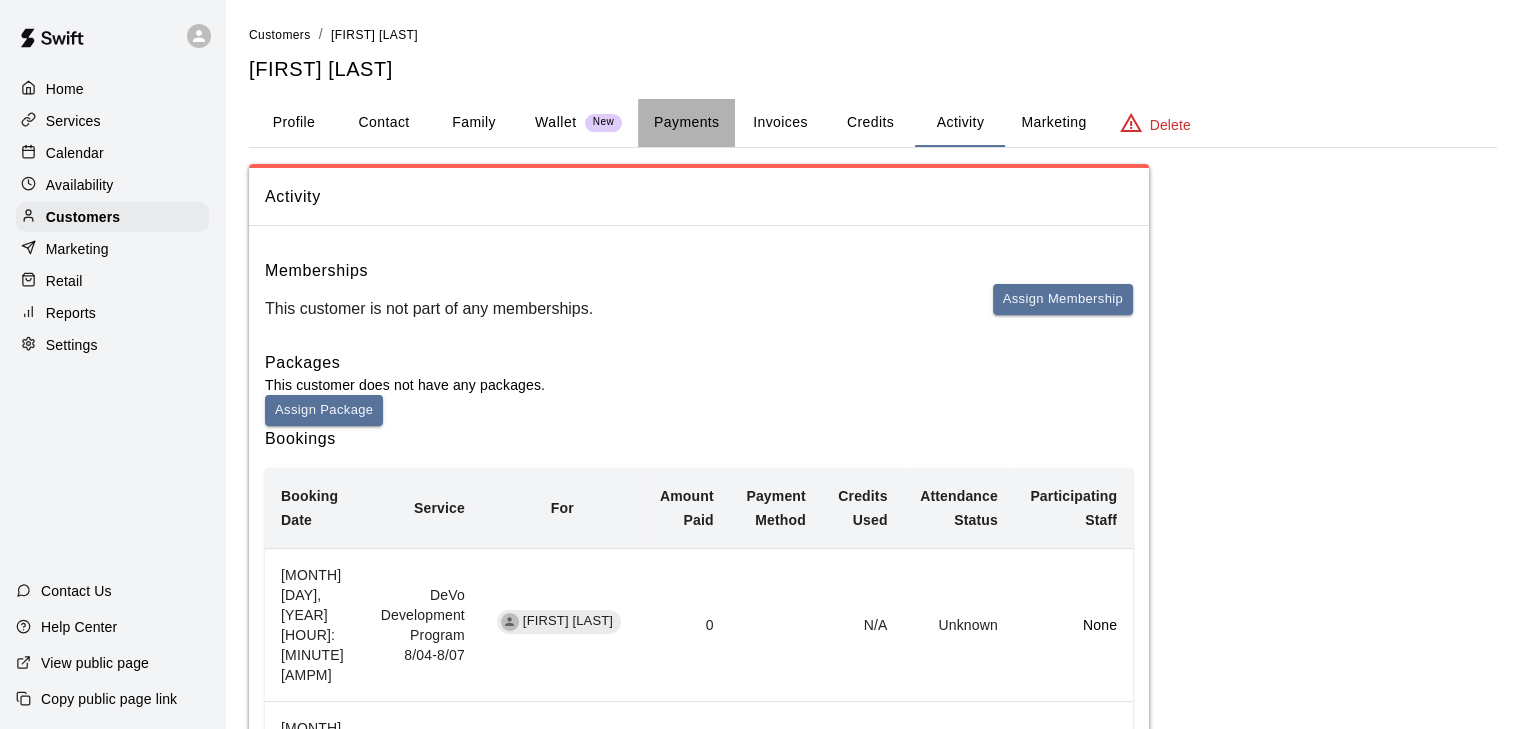 click on "Payments" at bounding box center [686, 123] 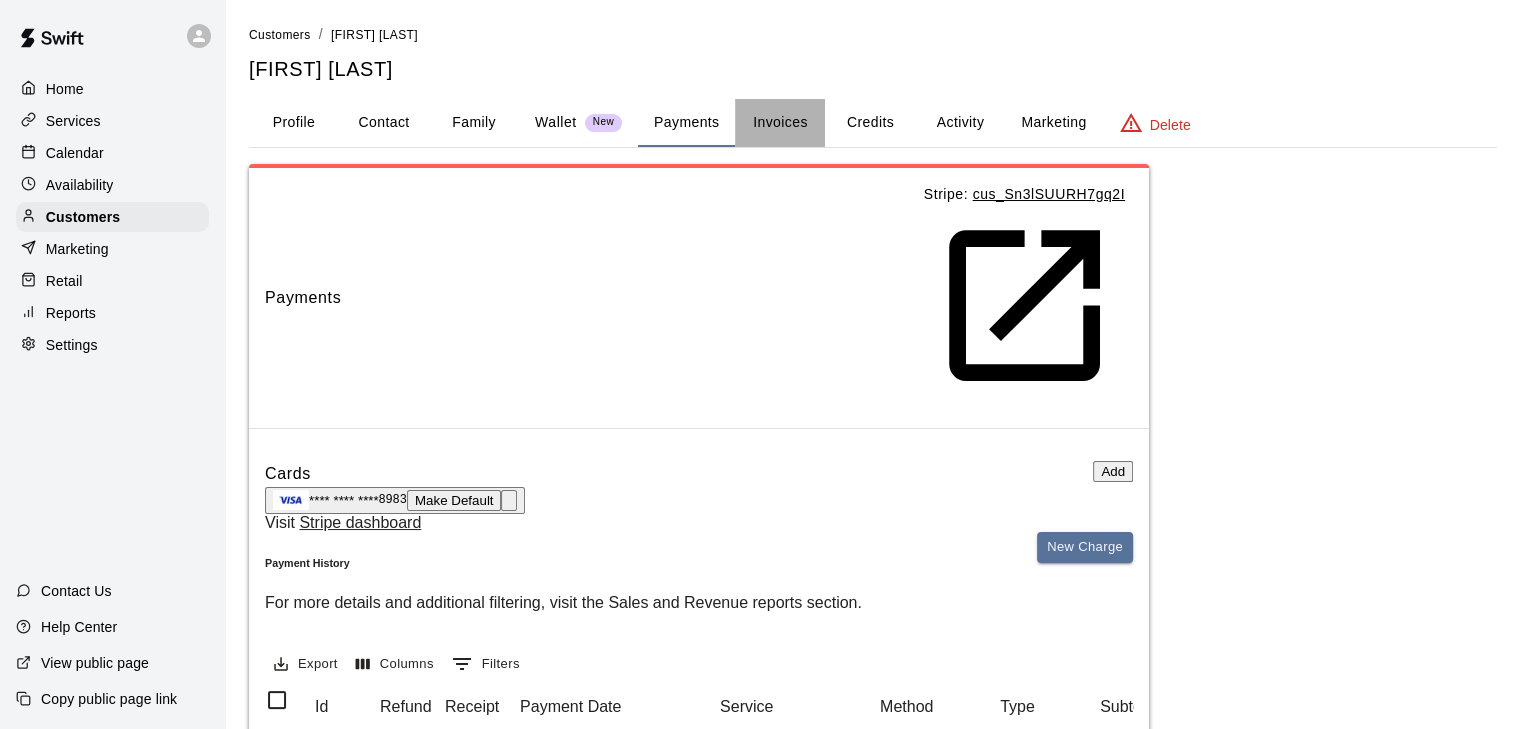 click on "Invoices" at bounding box center [780, 123] 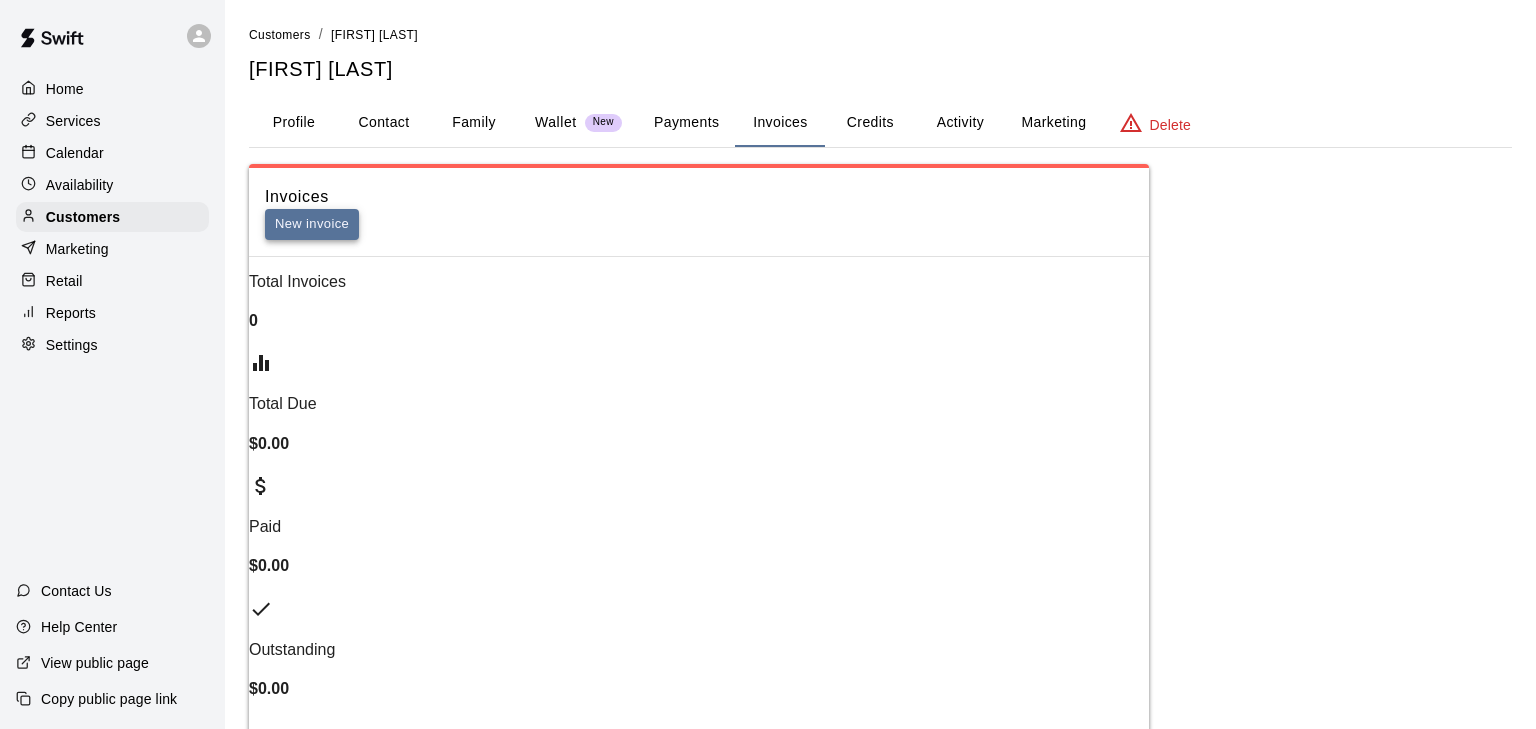 click on "New invoice" at bounding box center (312, 224) 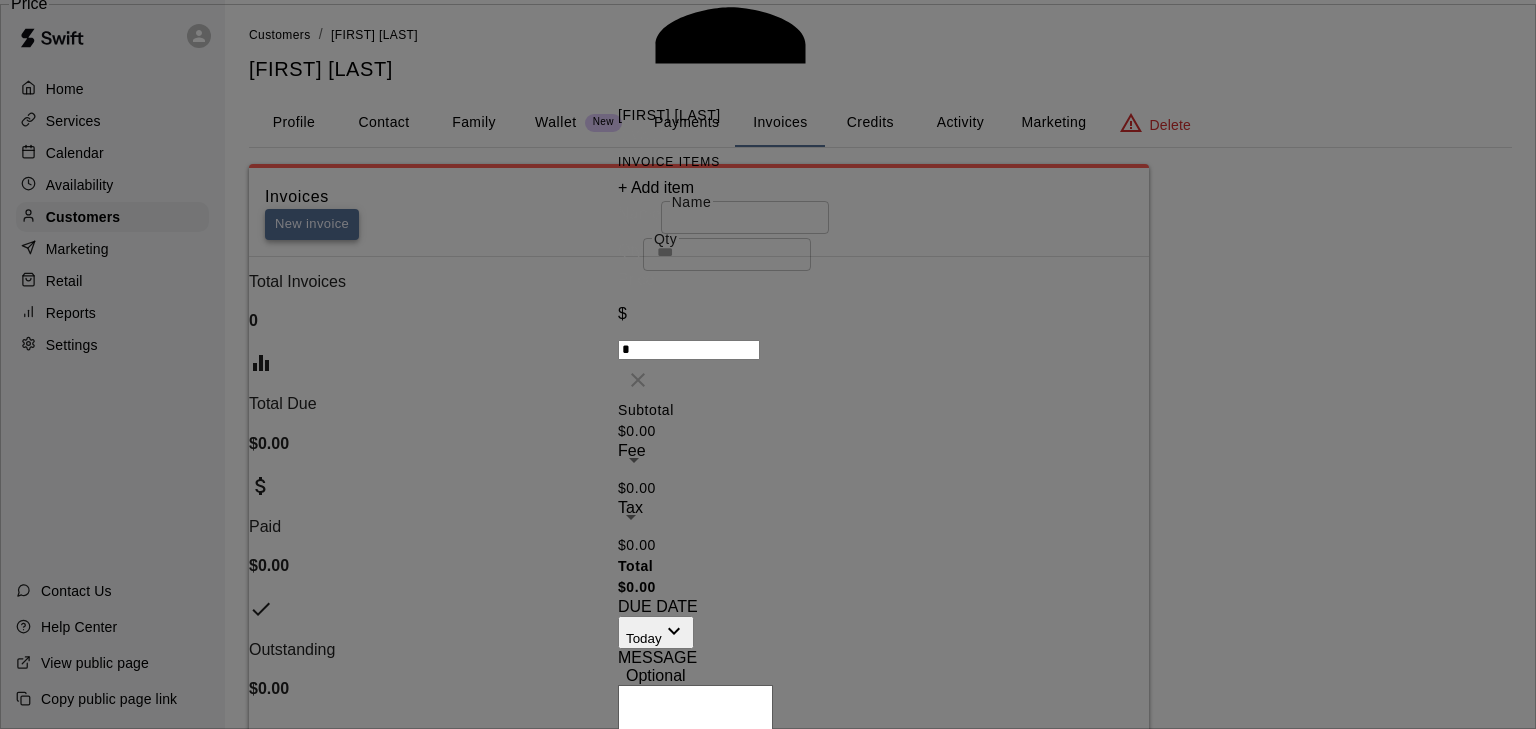 scroll, scrollTop: 0, scrollLeft: 0, axis: both 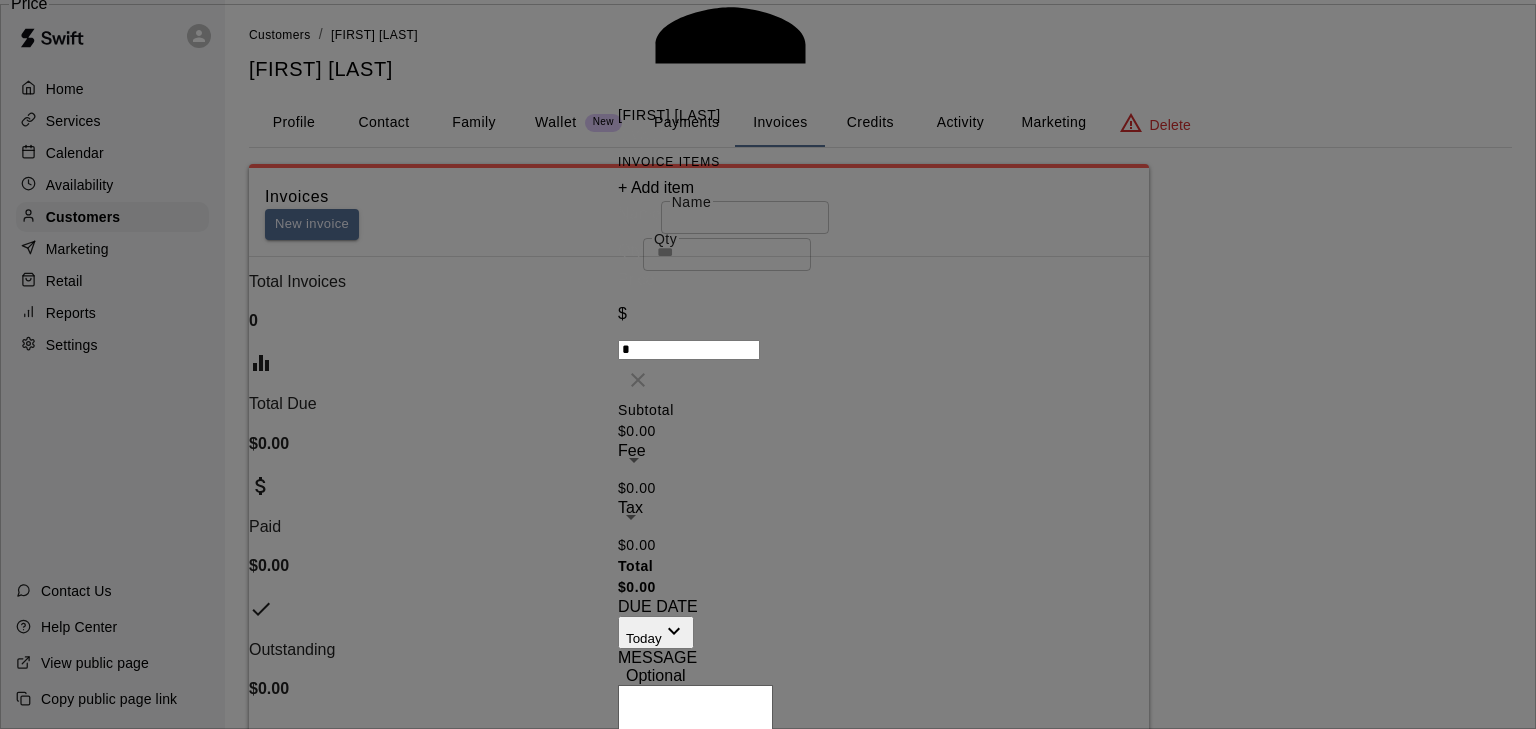 click on "Name" at bounding box center [745, 215] 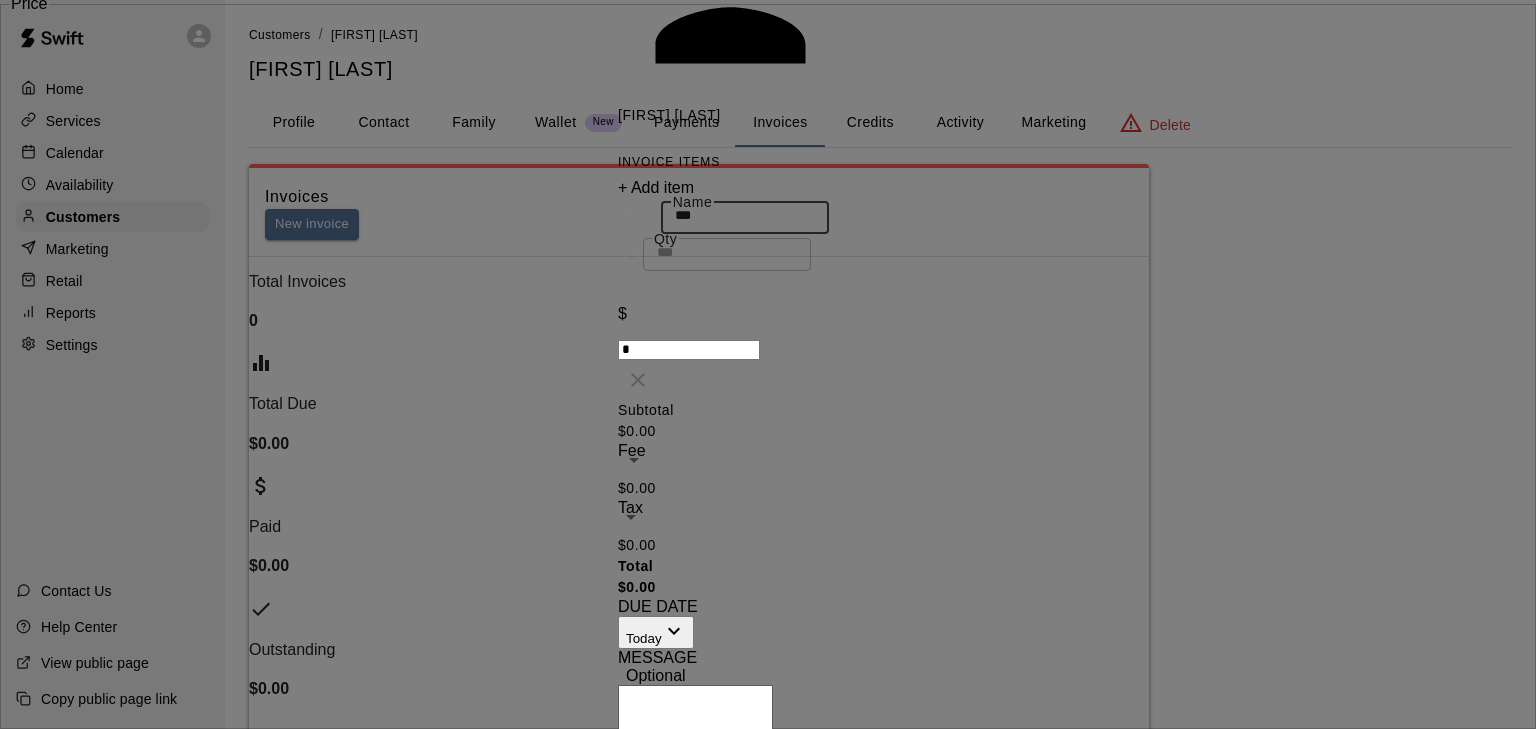 scroll, scrollTop: 0, scrollLeft: 0, axis: both 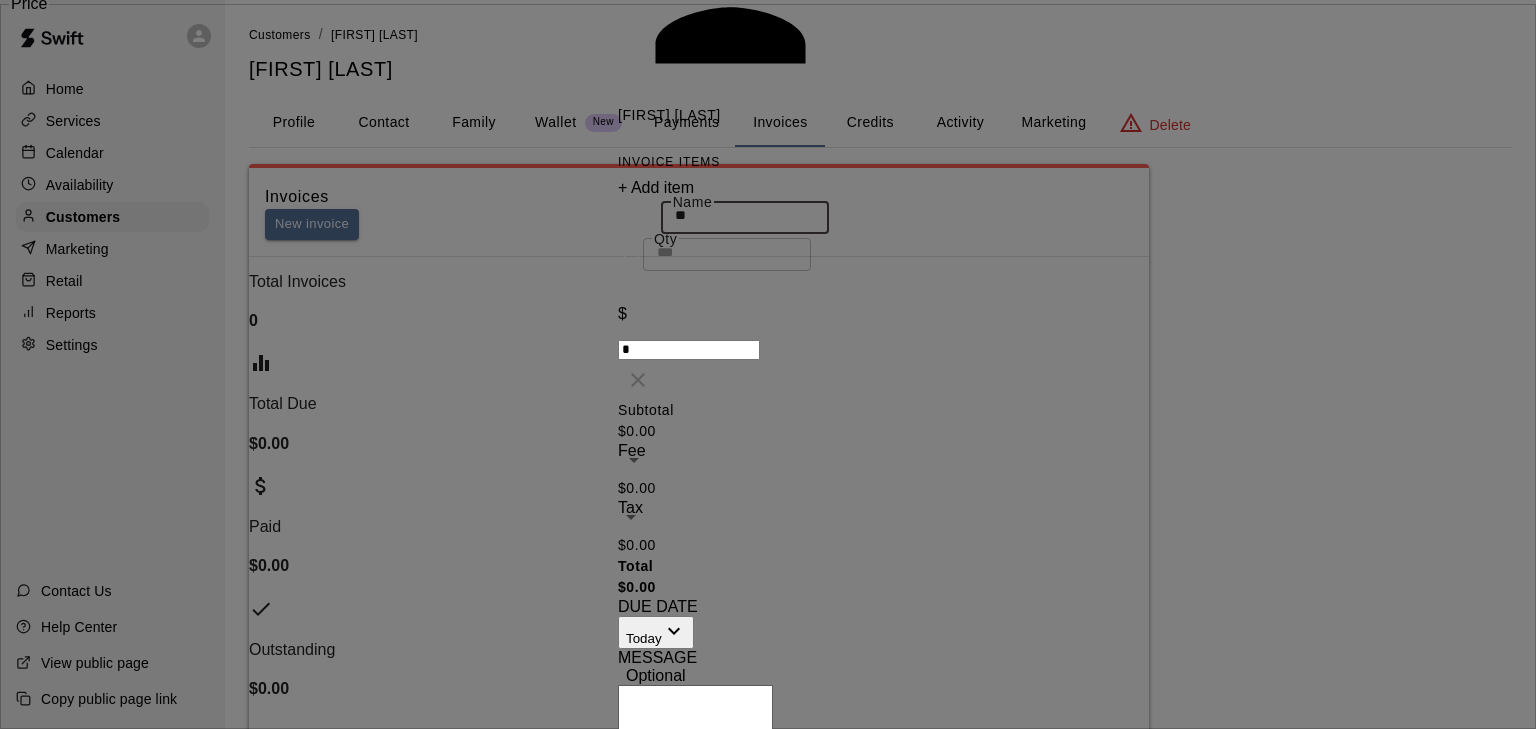 type on "*" 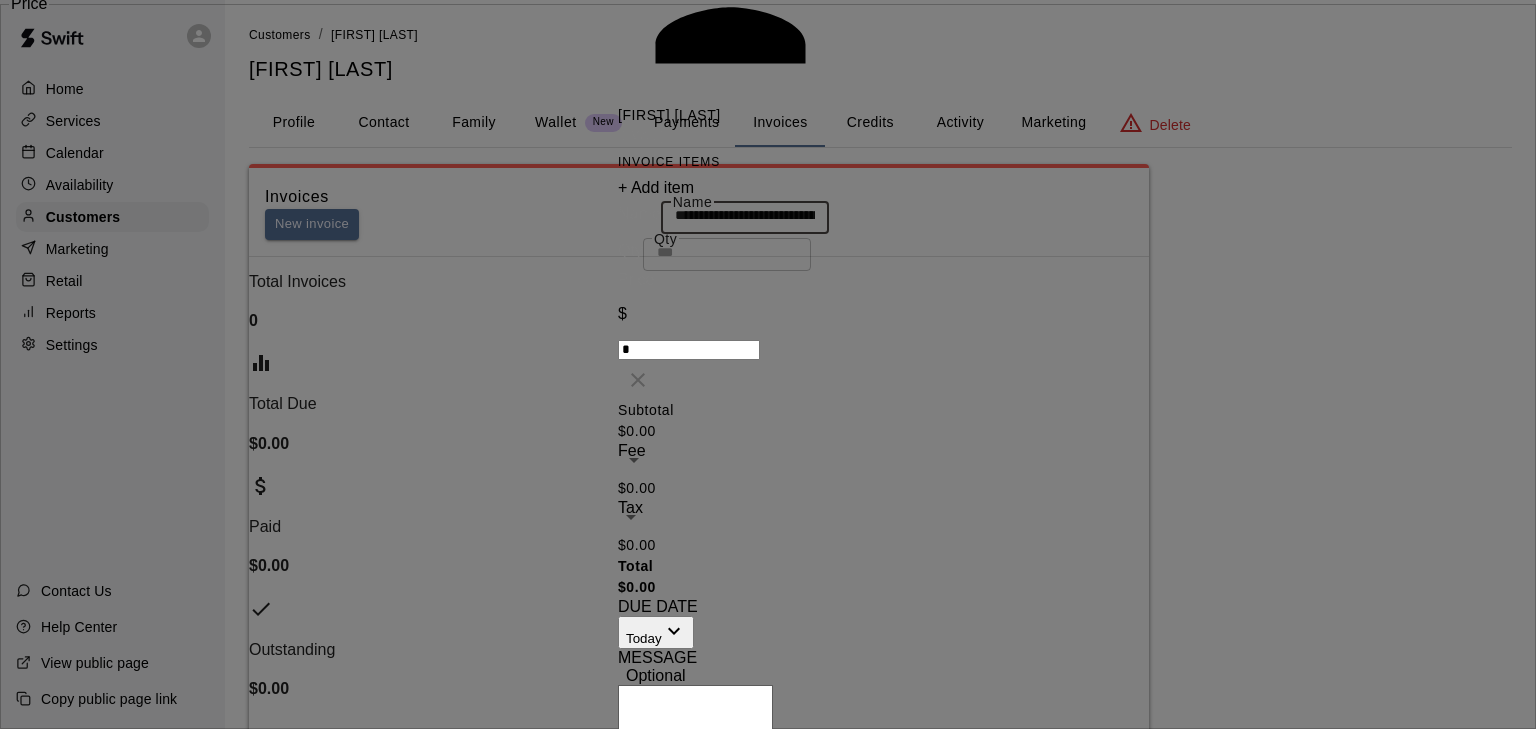 scroll, scrollTop: 0, scrollLeft: 0, axis: both 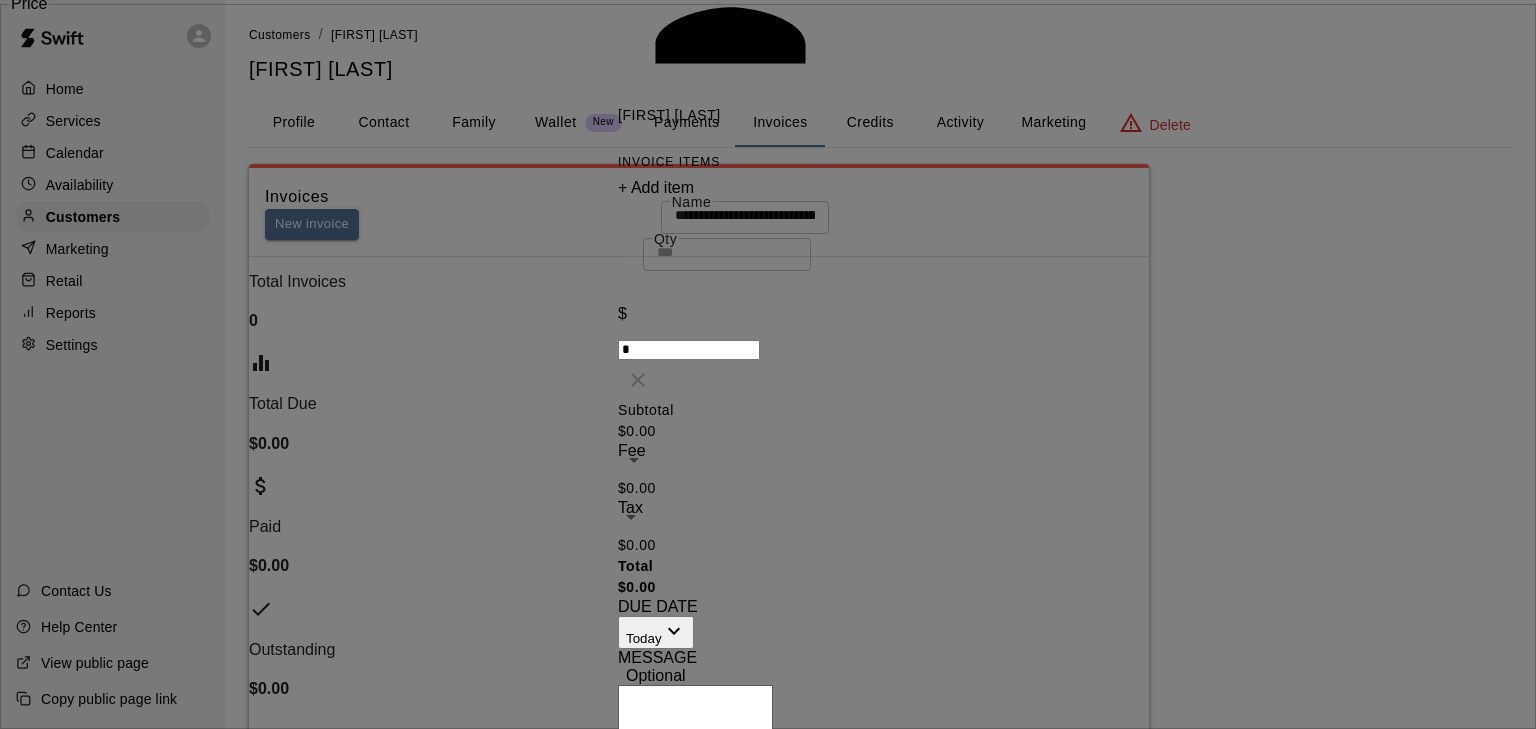 click on "*" at bounding box center [689, 350] 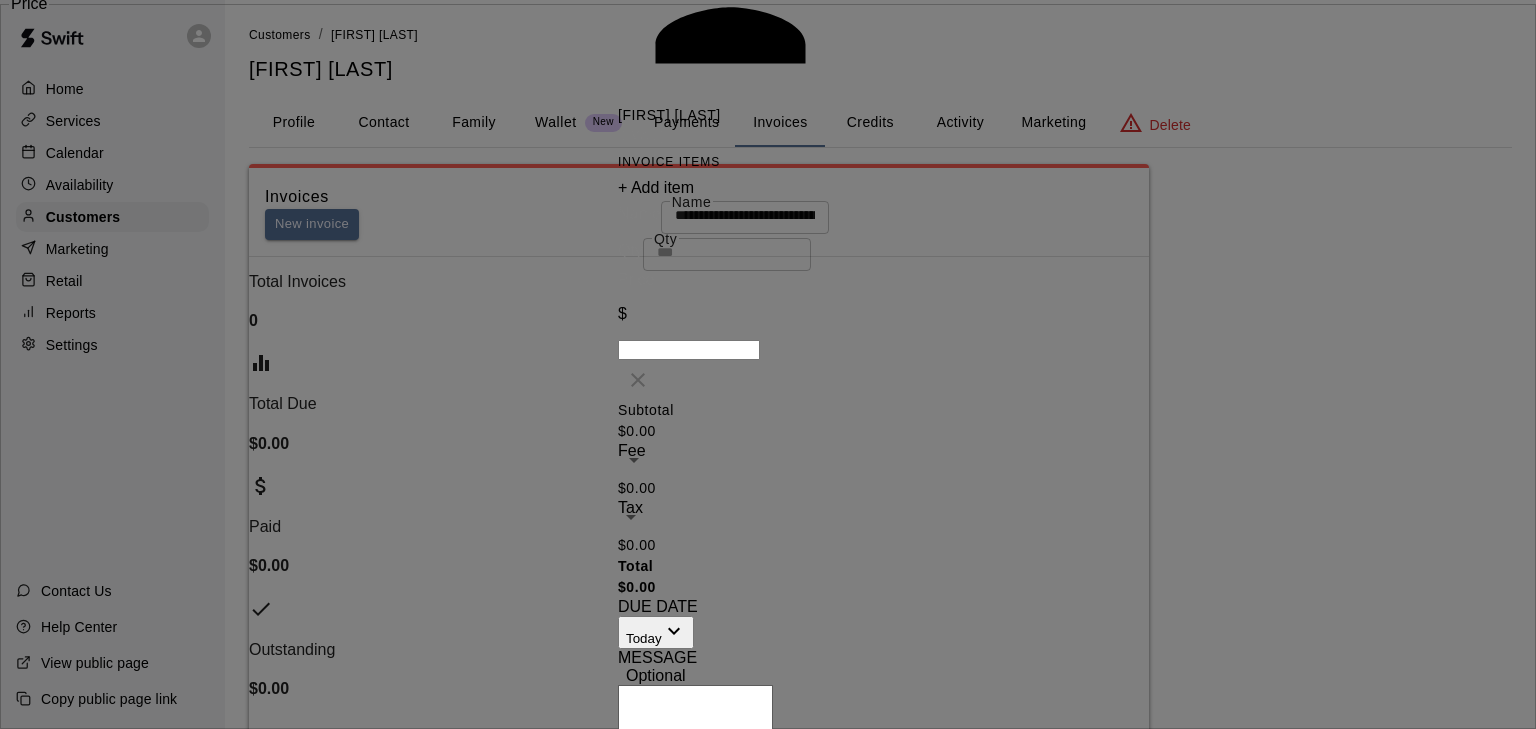 scroll, scrollTop: 0, scrollLeft: 0, axis: both 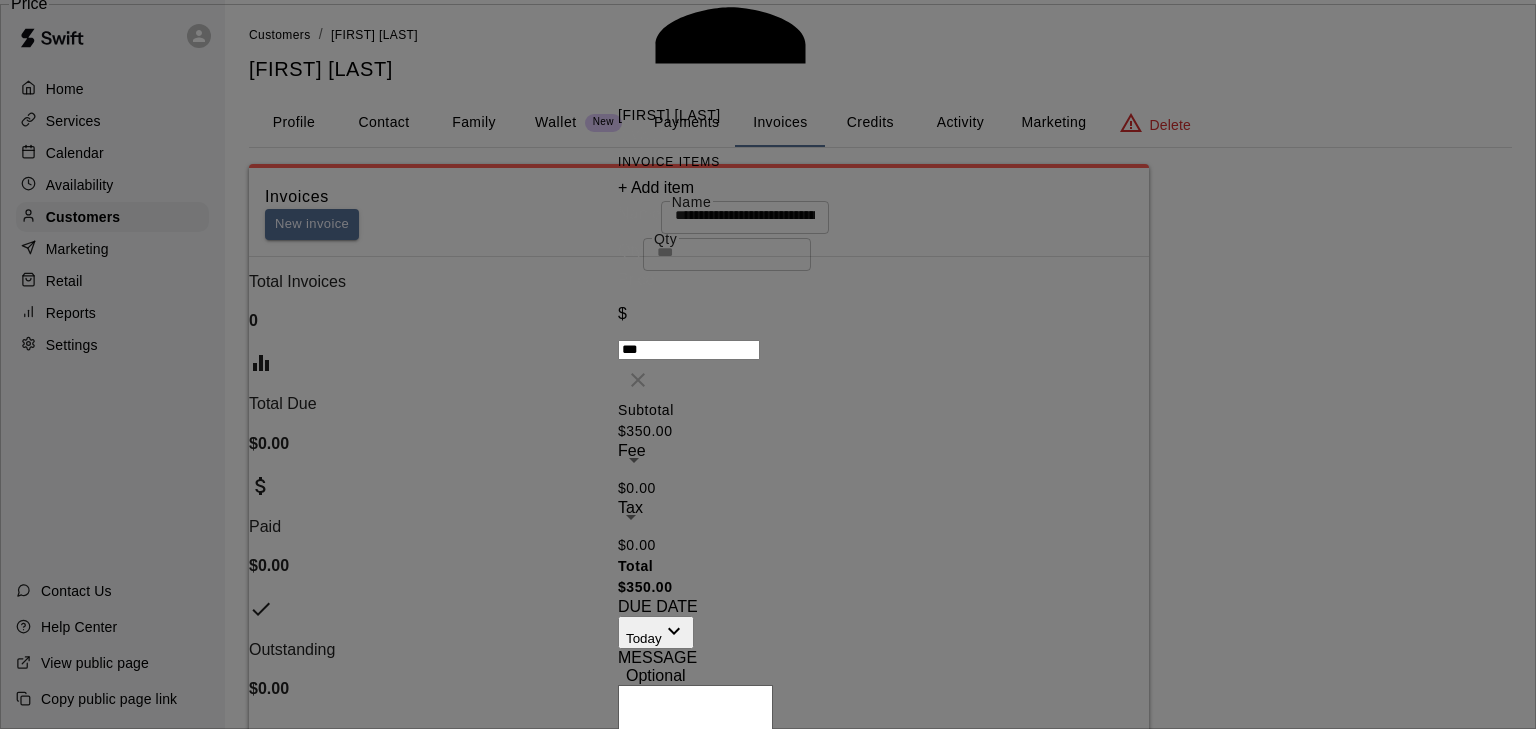 type on "***" 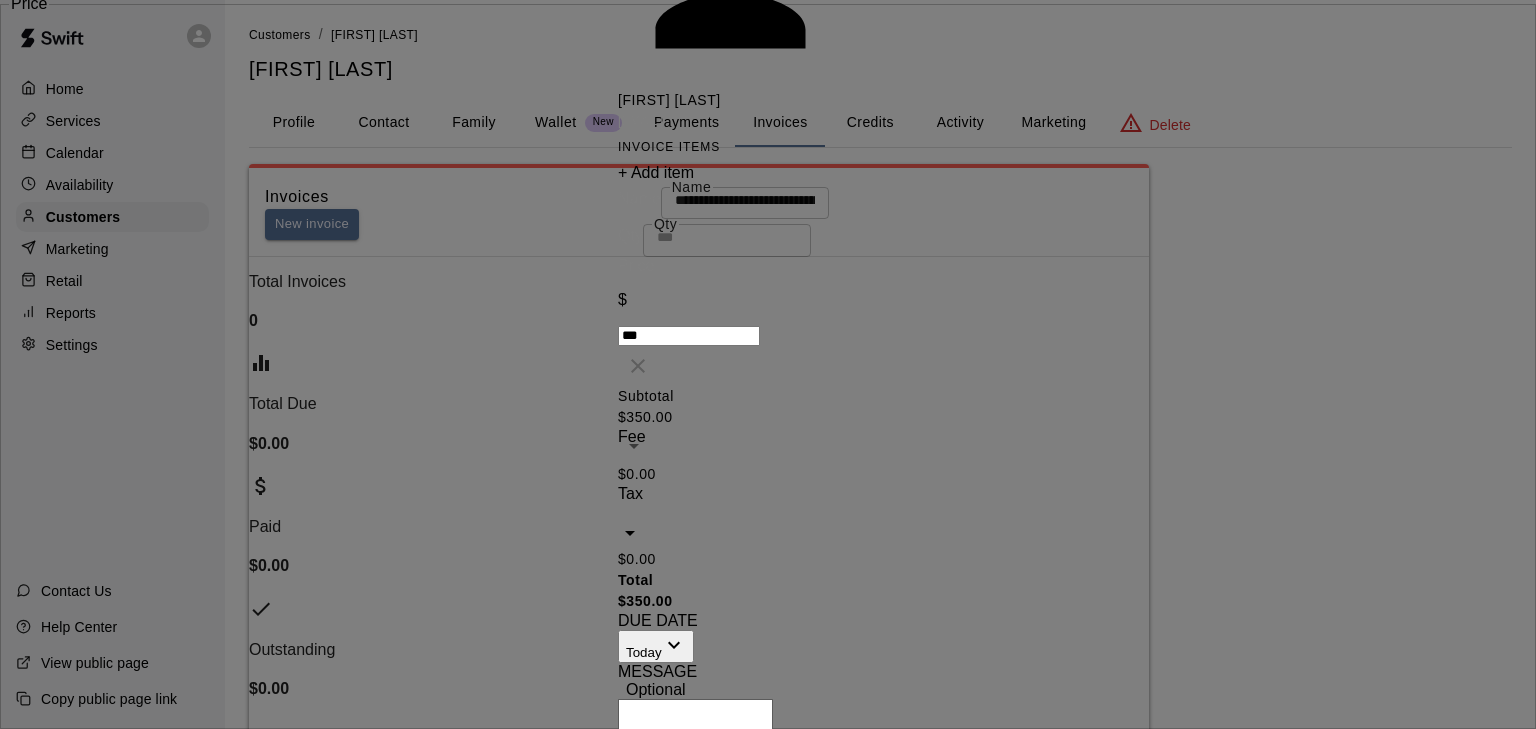 click on "**********" at bounding box center (768, 436) 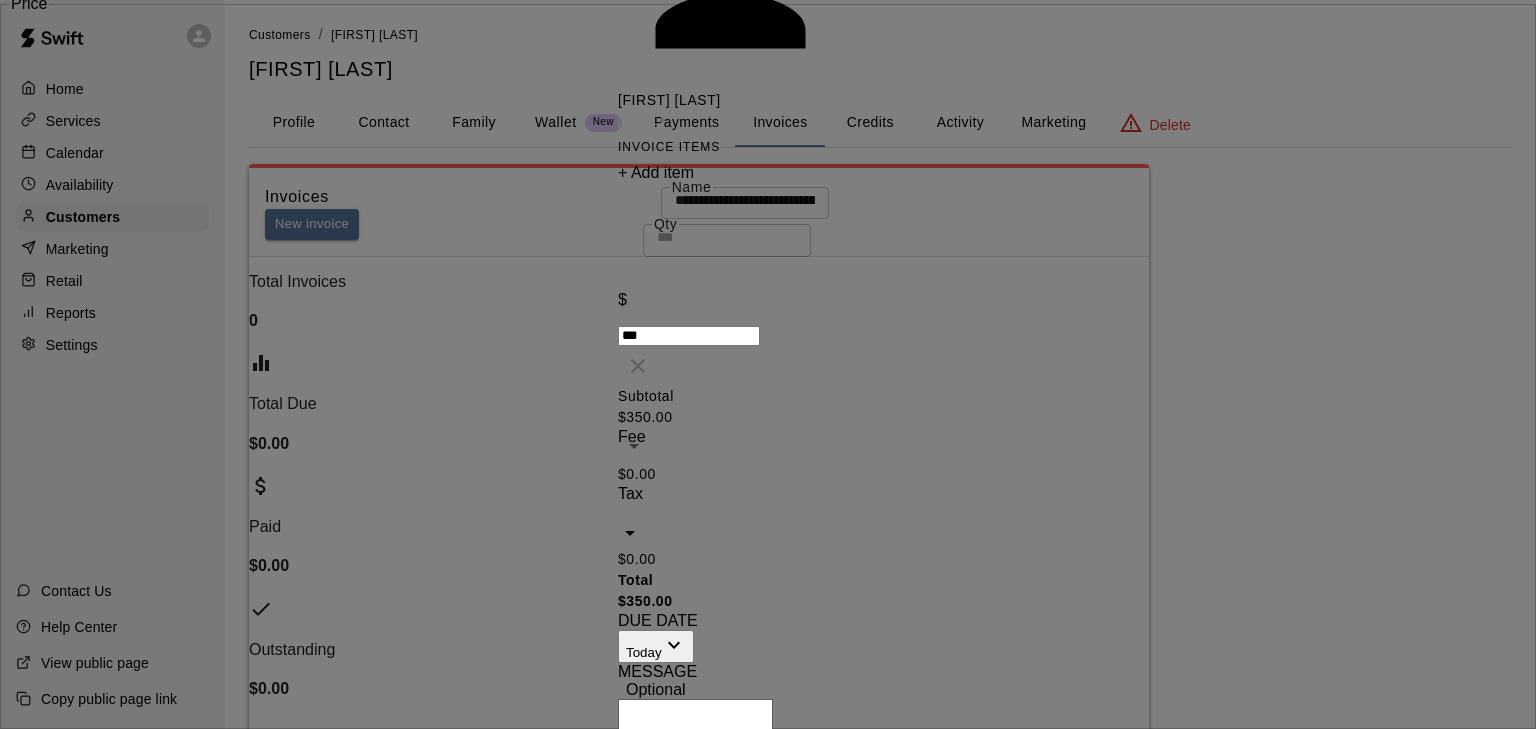 click on "Sales Tax  ( 8.7 %)" at bounding box center [788, 864] 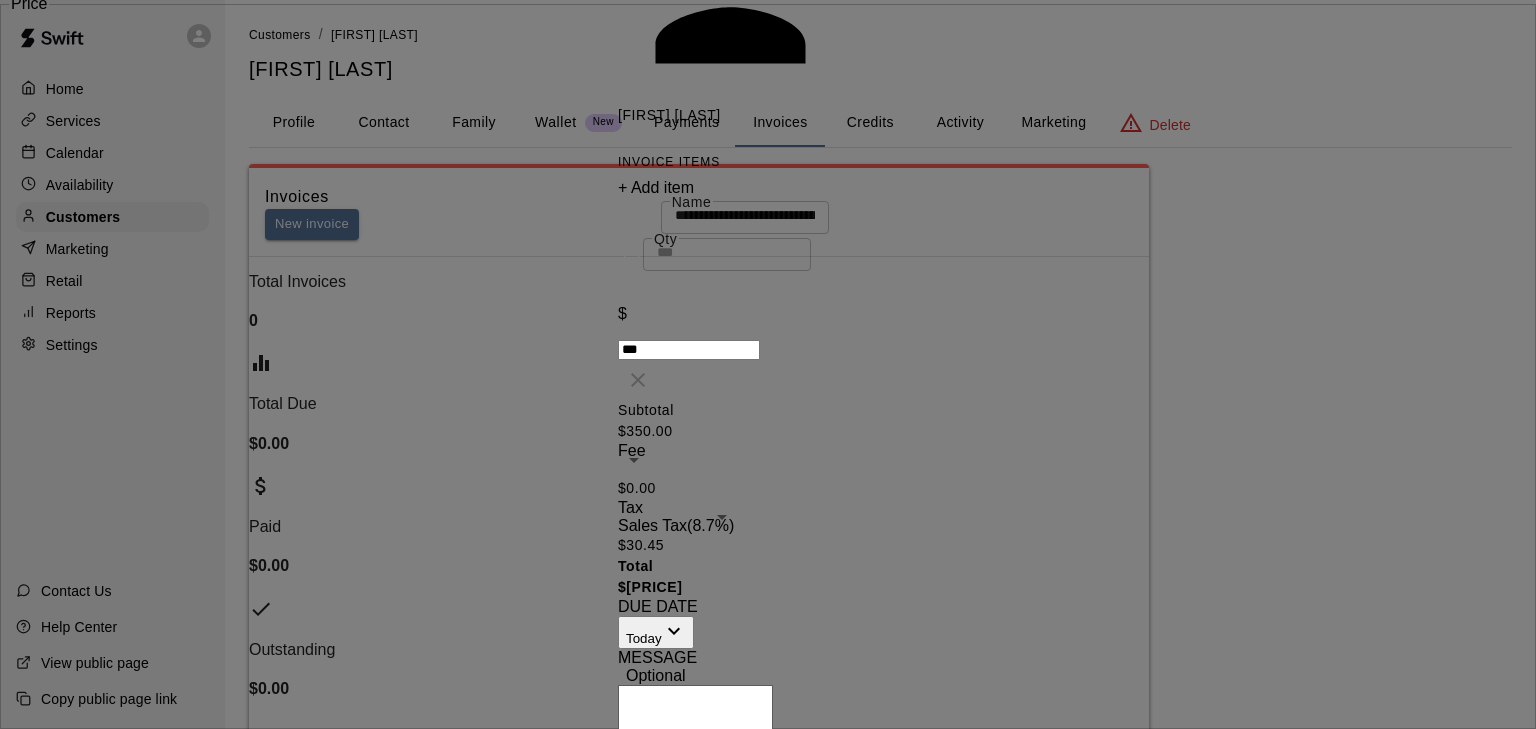 scroll, scrollTop: 0, scrollLeft: 0, axis: both 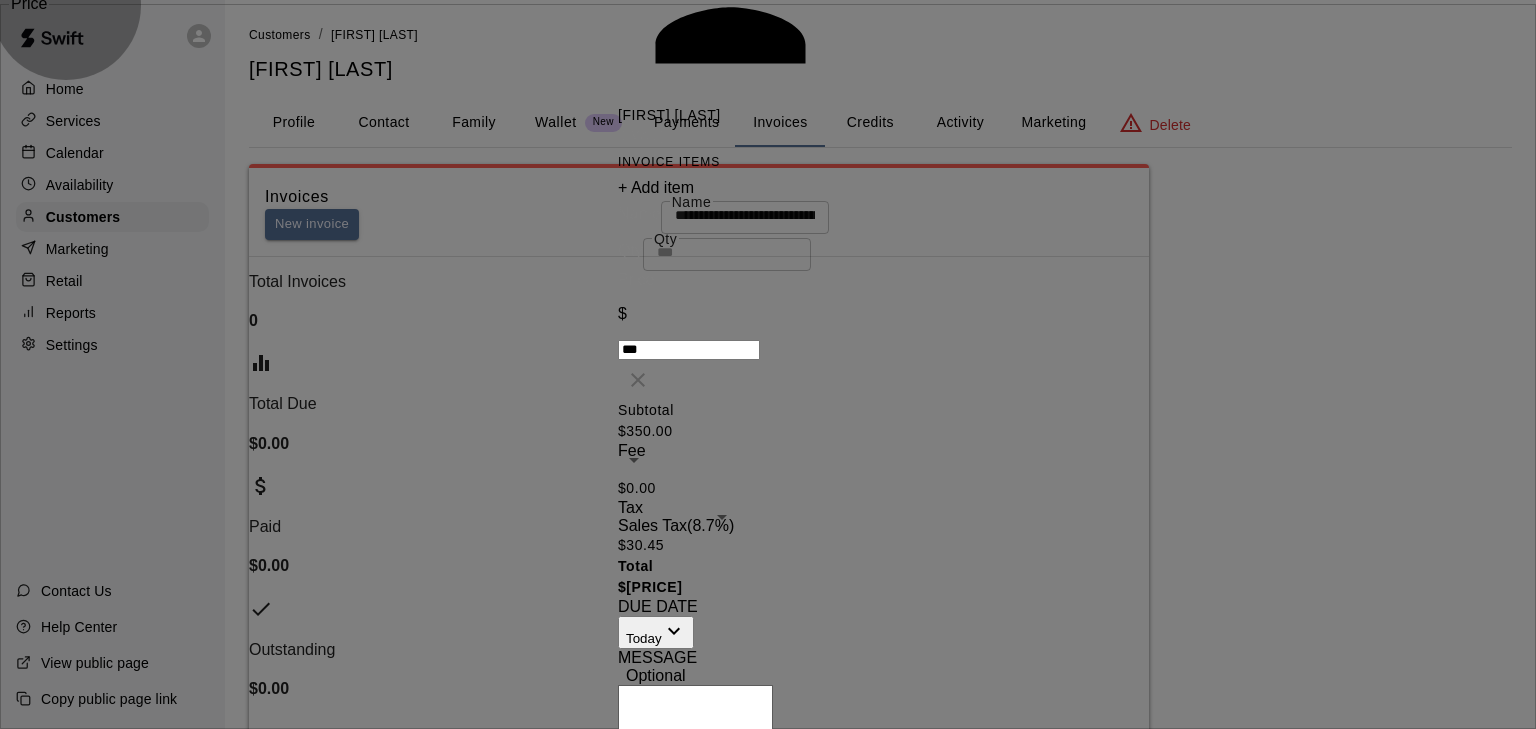 click on "Create invoice" at bounding box center (859, 1008) 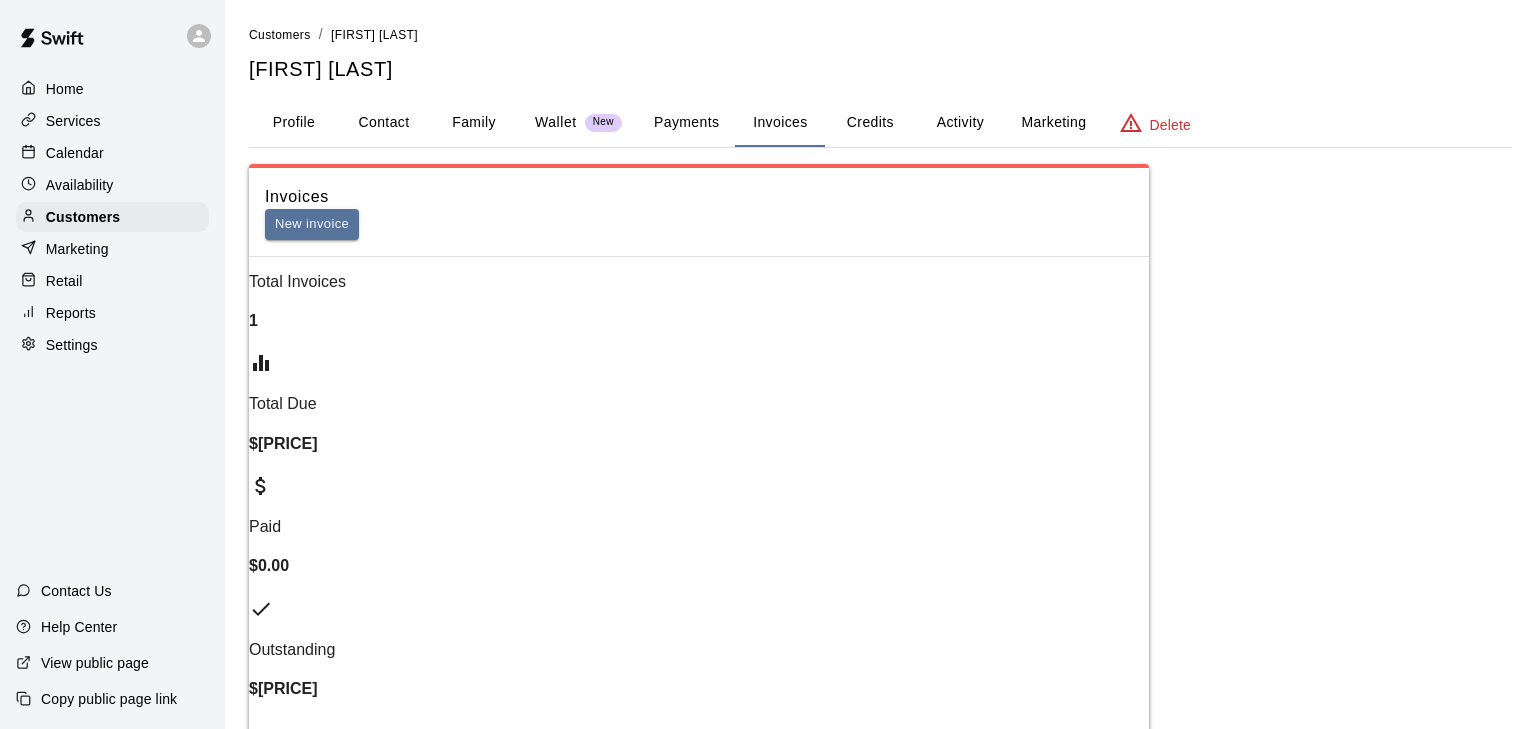 click on "..." at bounding box center [308, 1285] 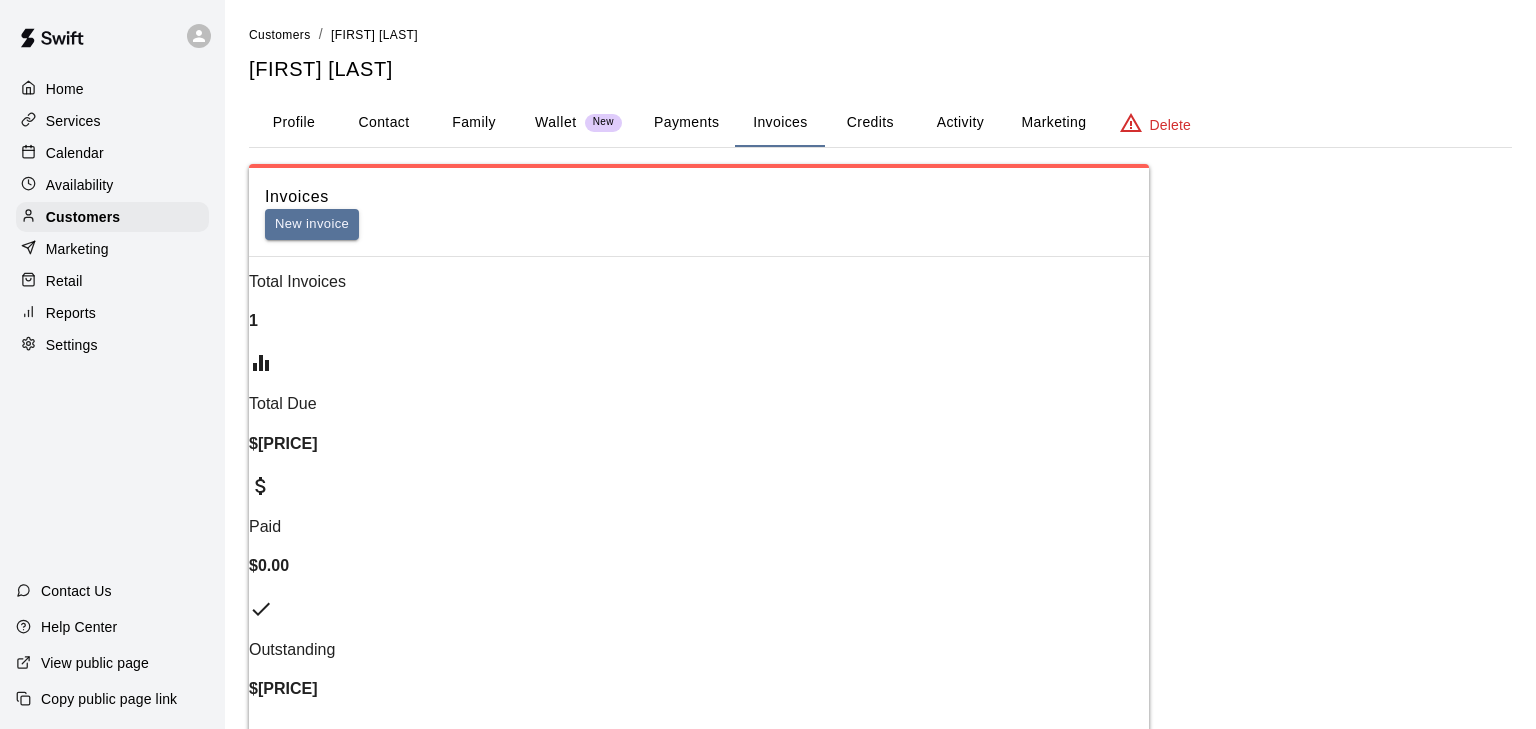 click on "Collect payment" at bounding box center [788, 1043] 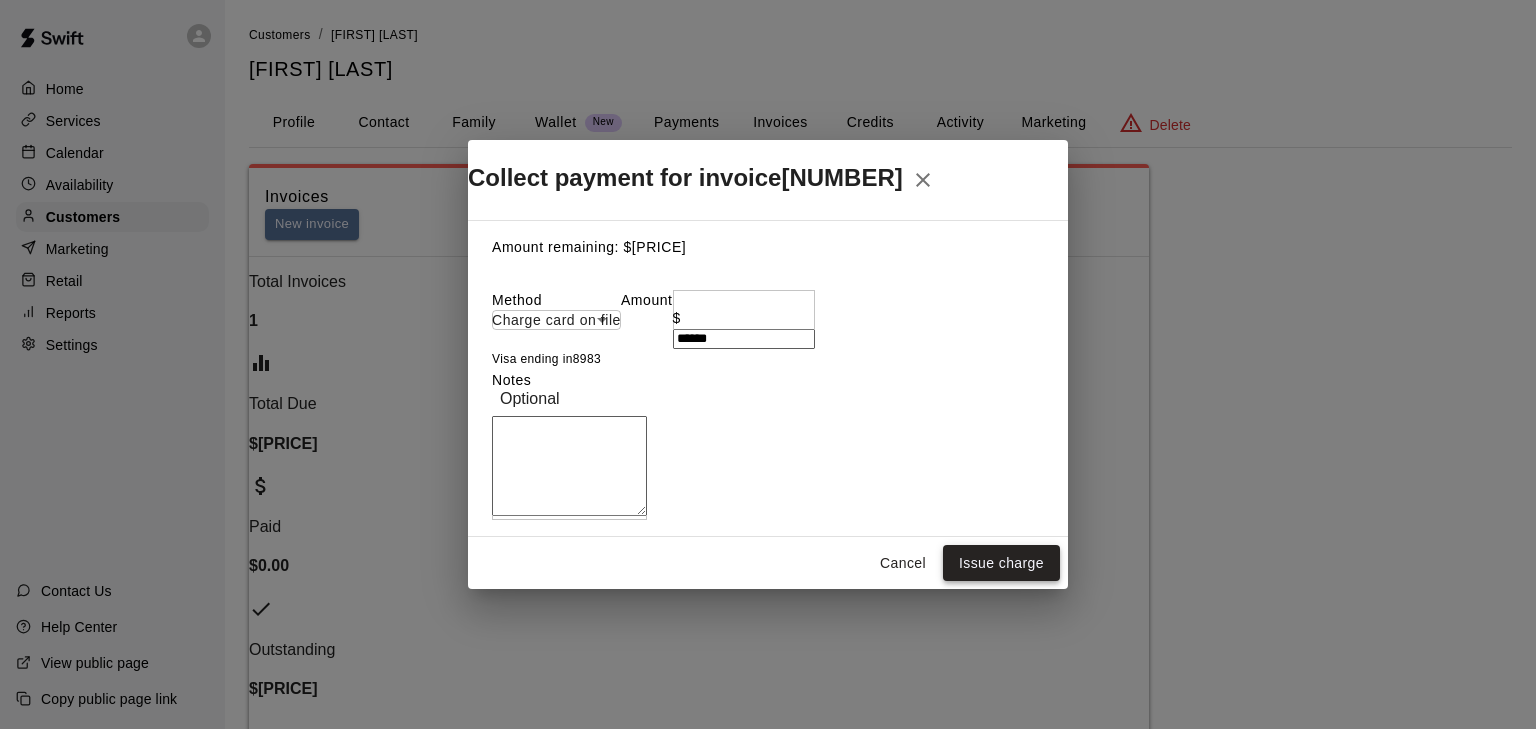 click on "Issue charge" at bounding box center (1001, 563) 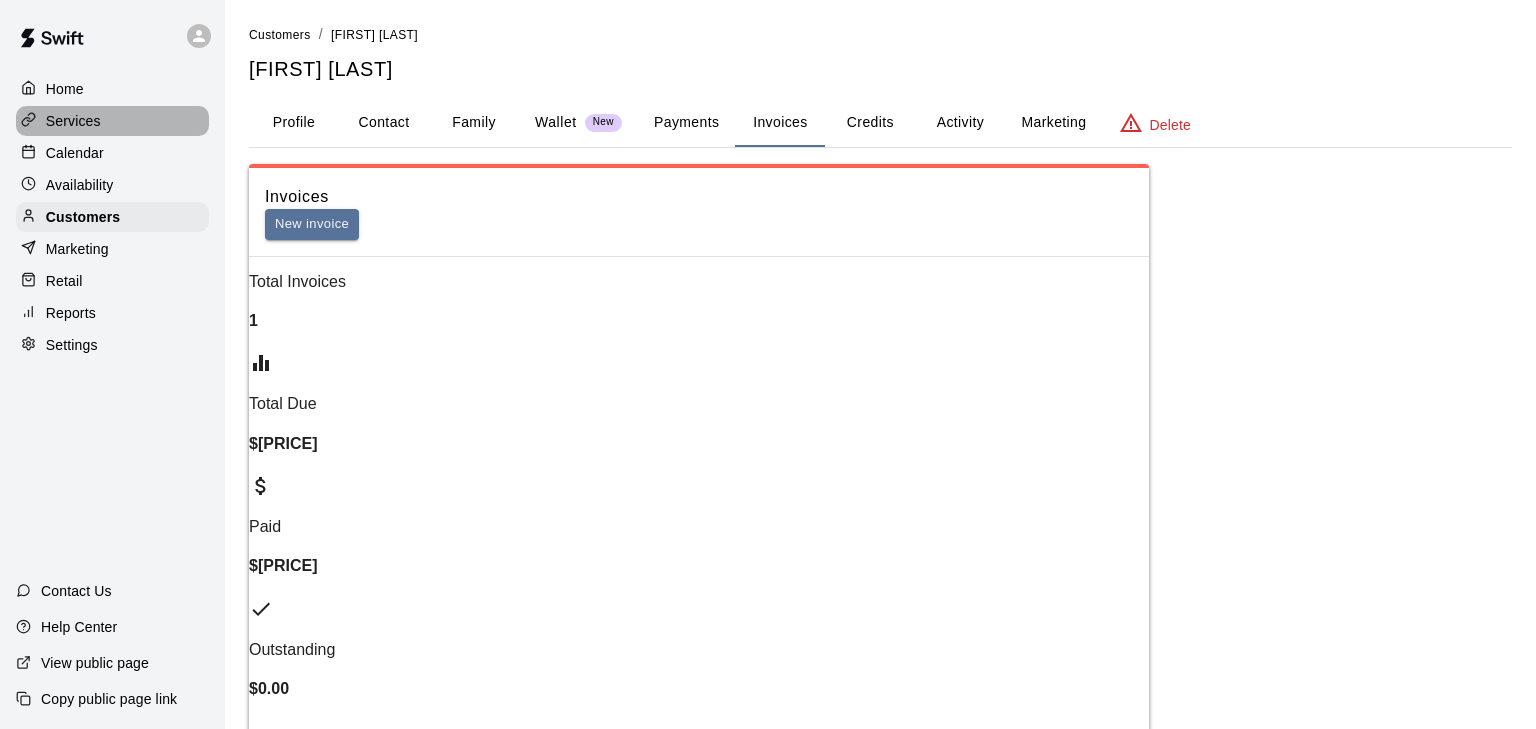 click on "Services" at bounding box center (73, 121) 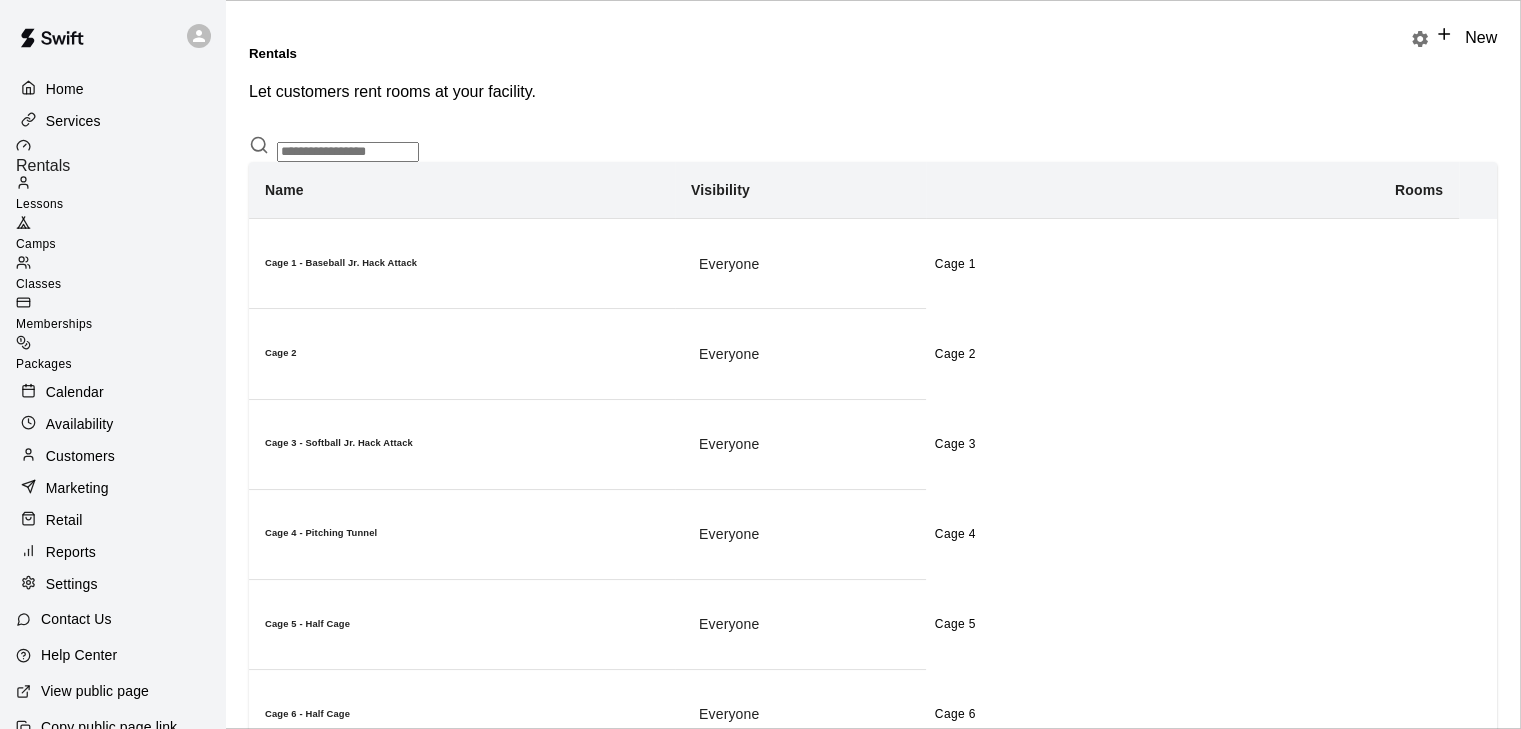 click on "Calendar" at bounding box center (75, 392) 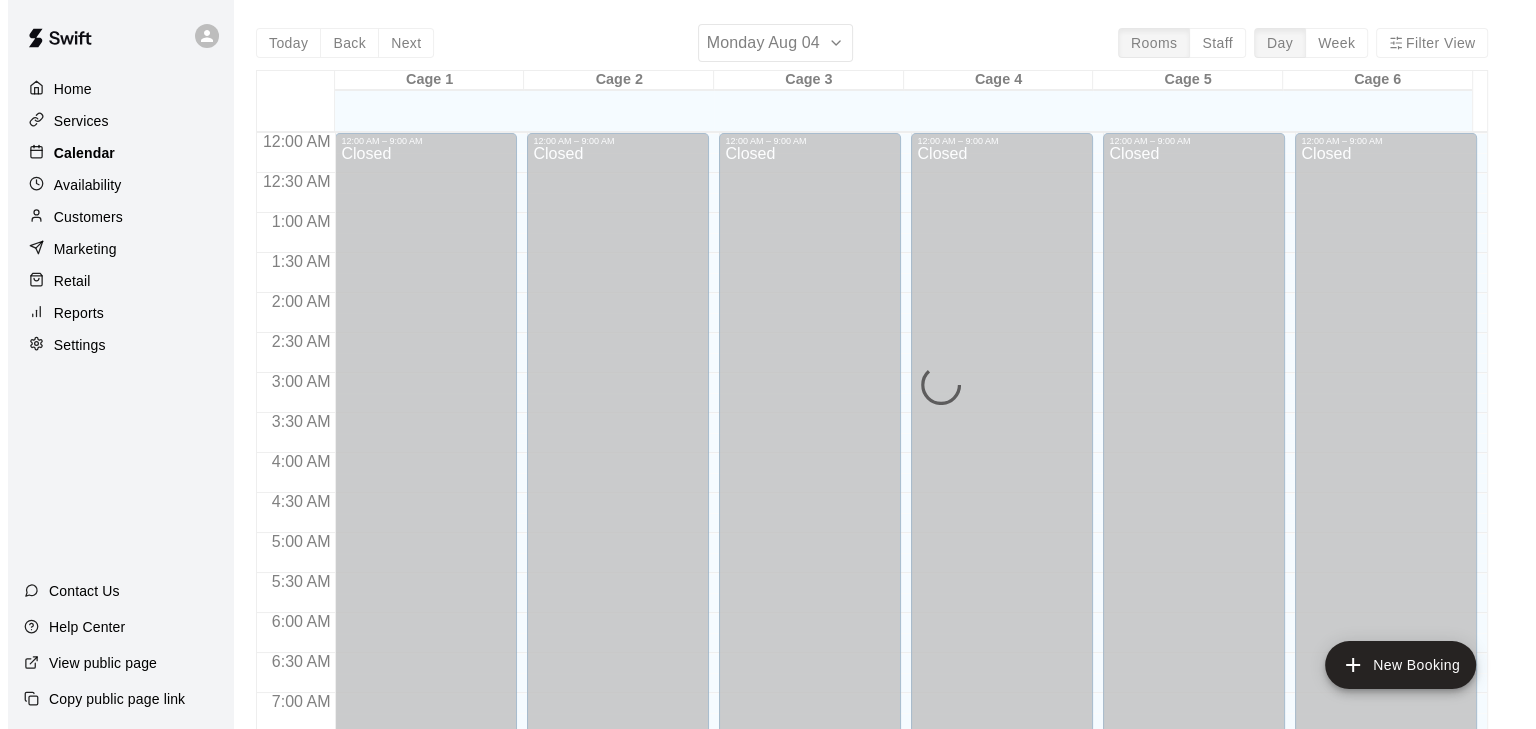 scroll, scrollTop: 706, scrollLeft: 0, axis: vertical 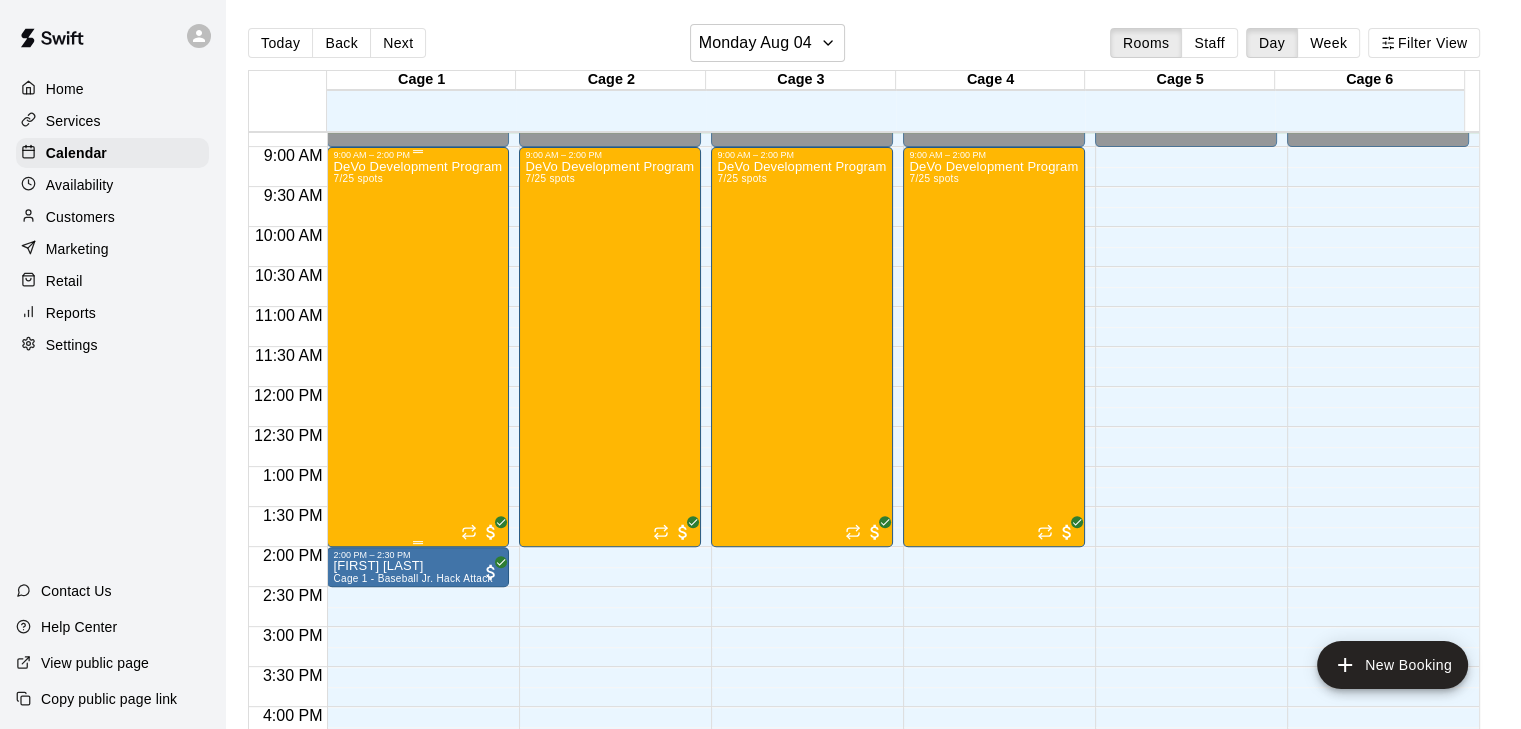 click on "[PROGRAM_NAME] [MONTH]/[DAY]-[MONTH]/[DAY] [MONTH]/[DAY] spots" at bounding box center (418, 524) 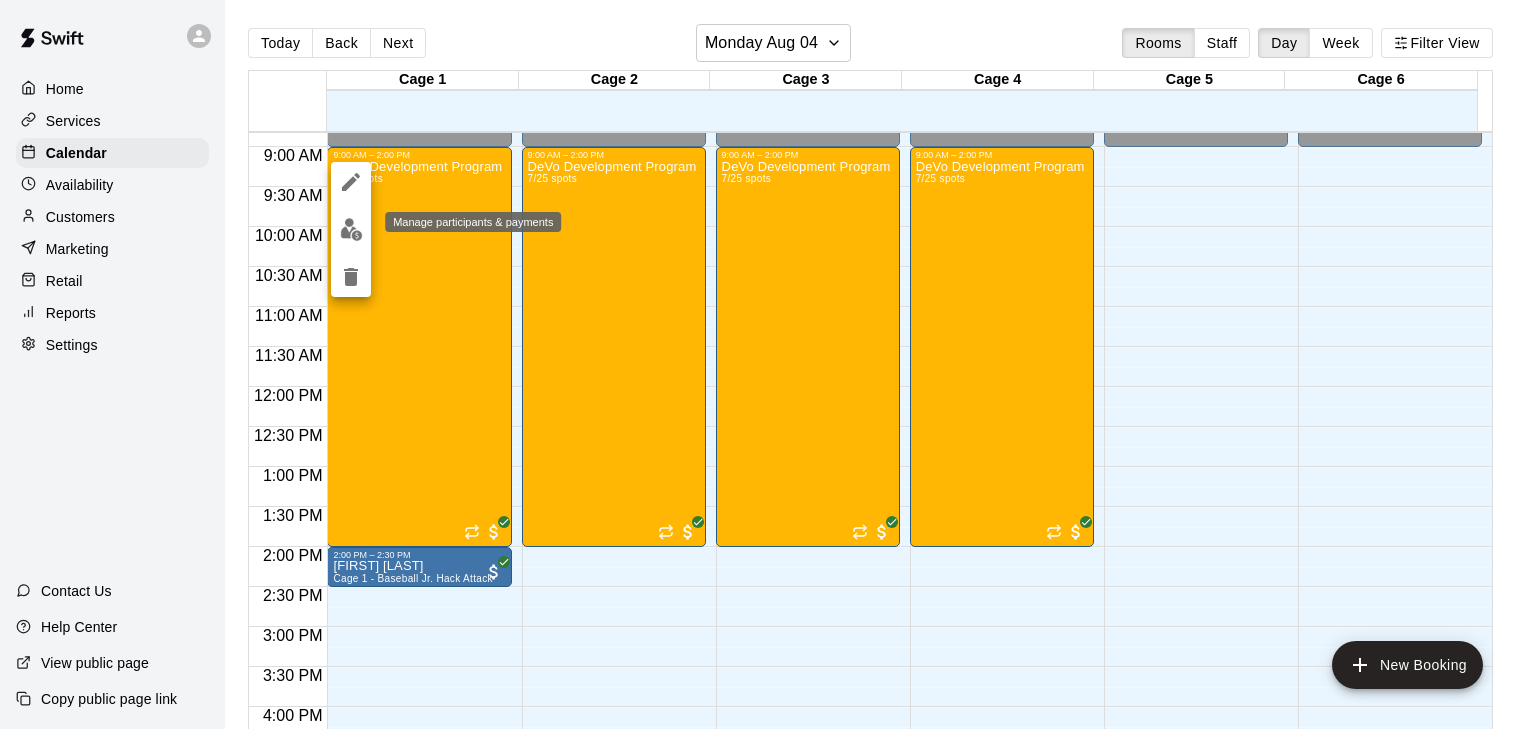 click at bounding box center (351, 229) 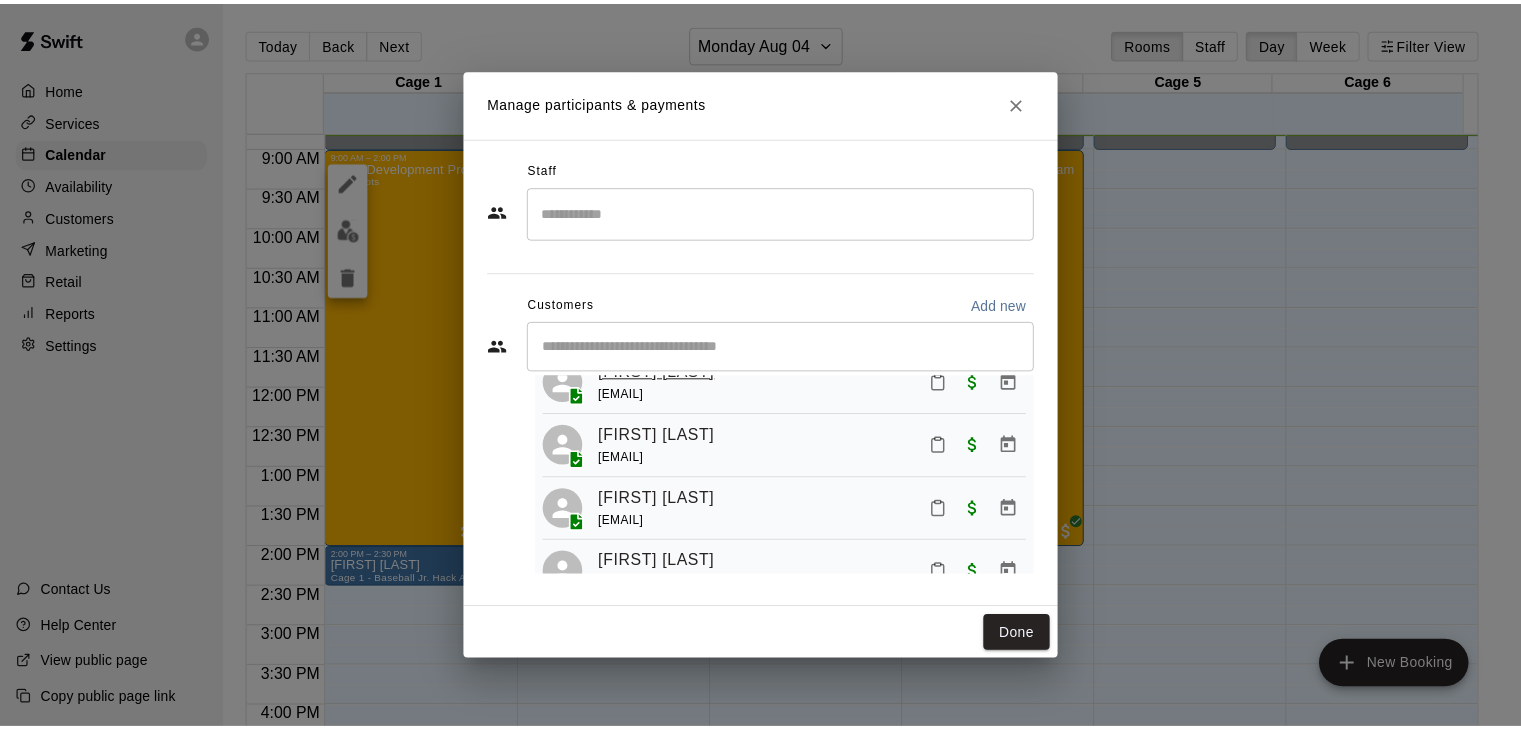 scroll, scrollTop: 200, scrollLeft: 0, axis: vertical 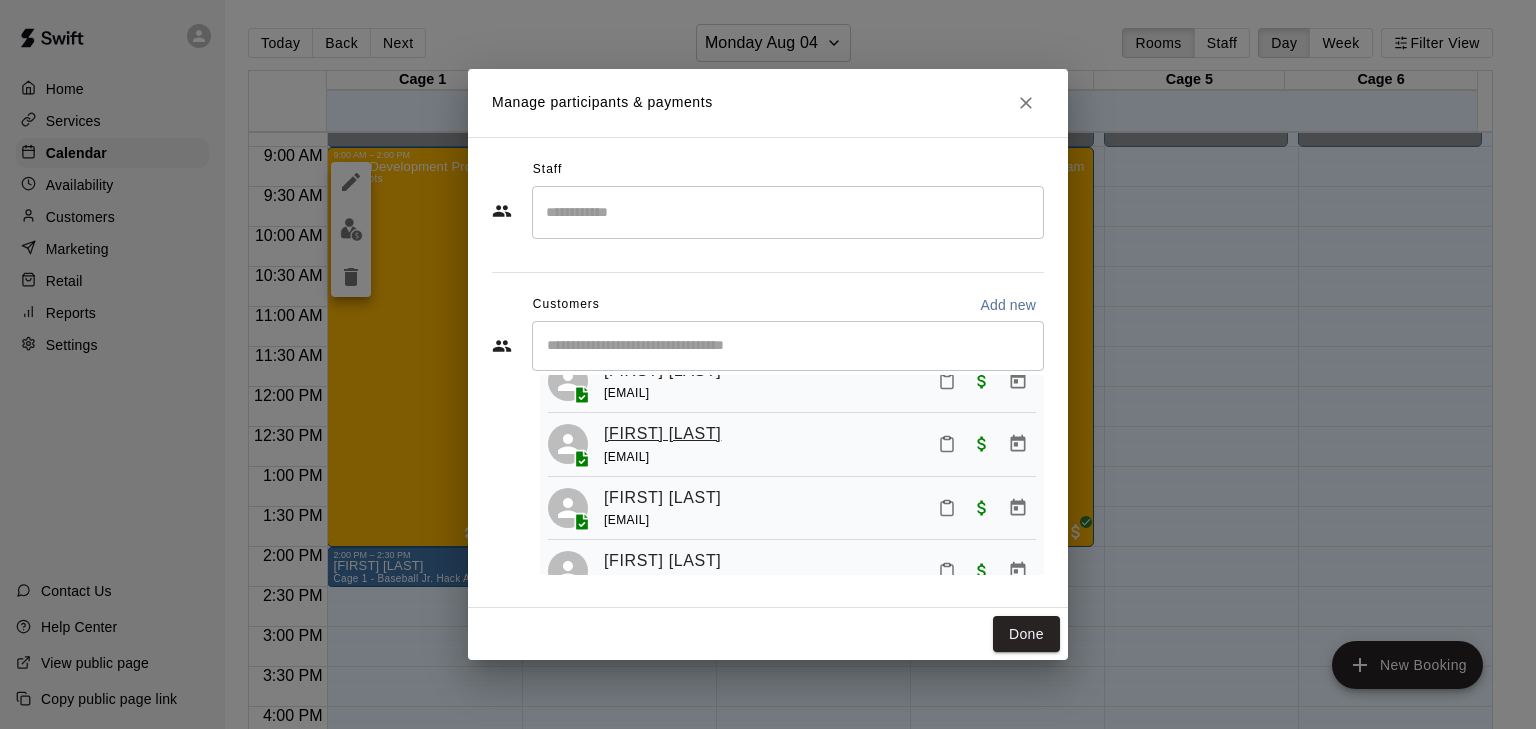 click on "[FIRST] [LAST]" at bounding box center (662, 434) 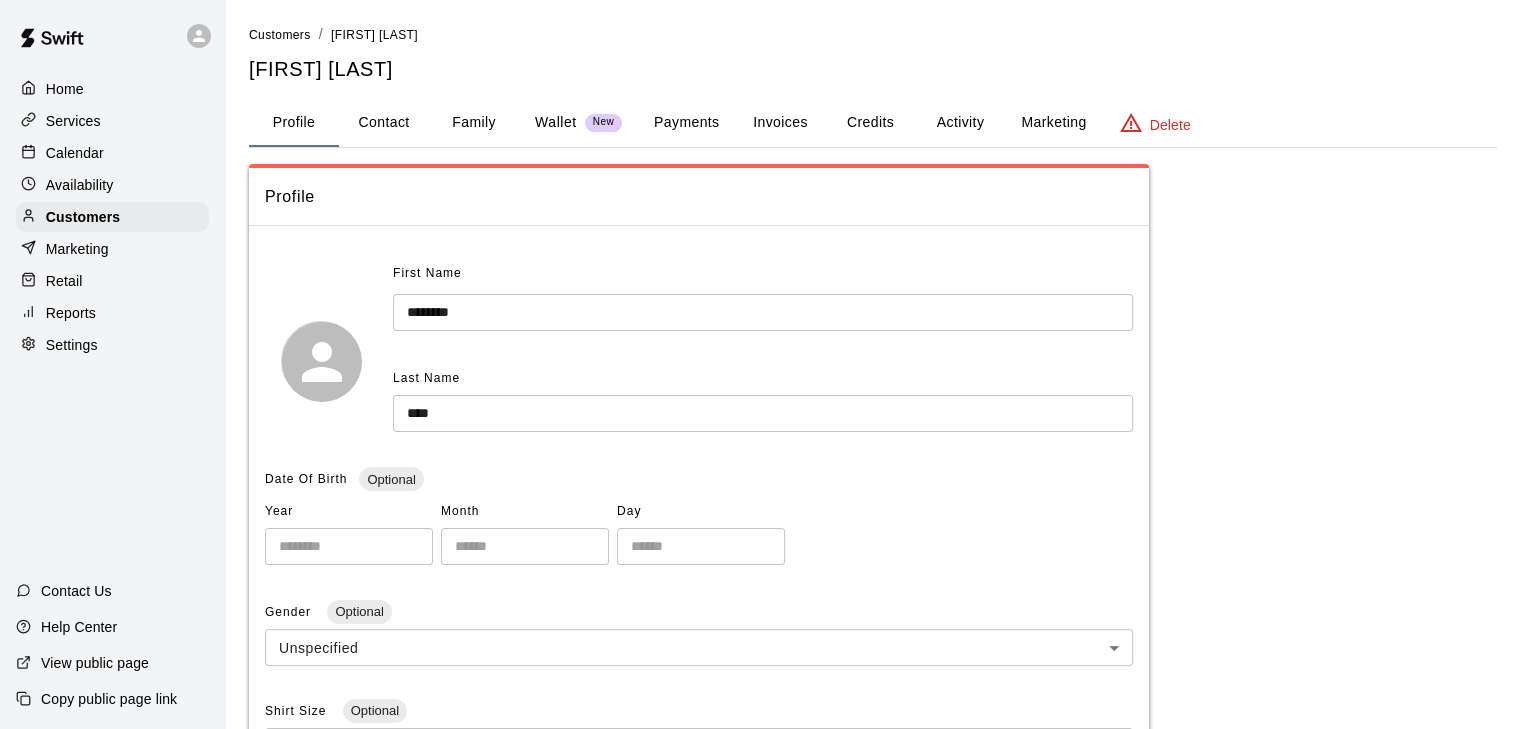 click on "Family" at bounding box center [474, 123] 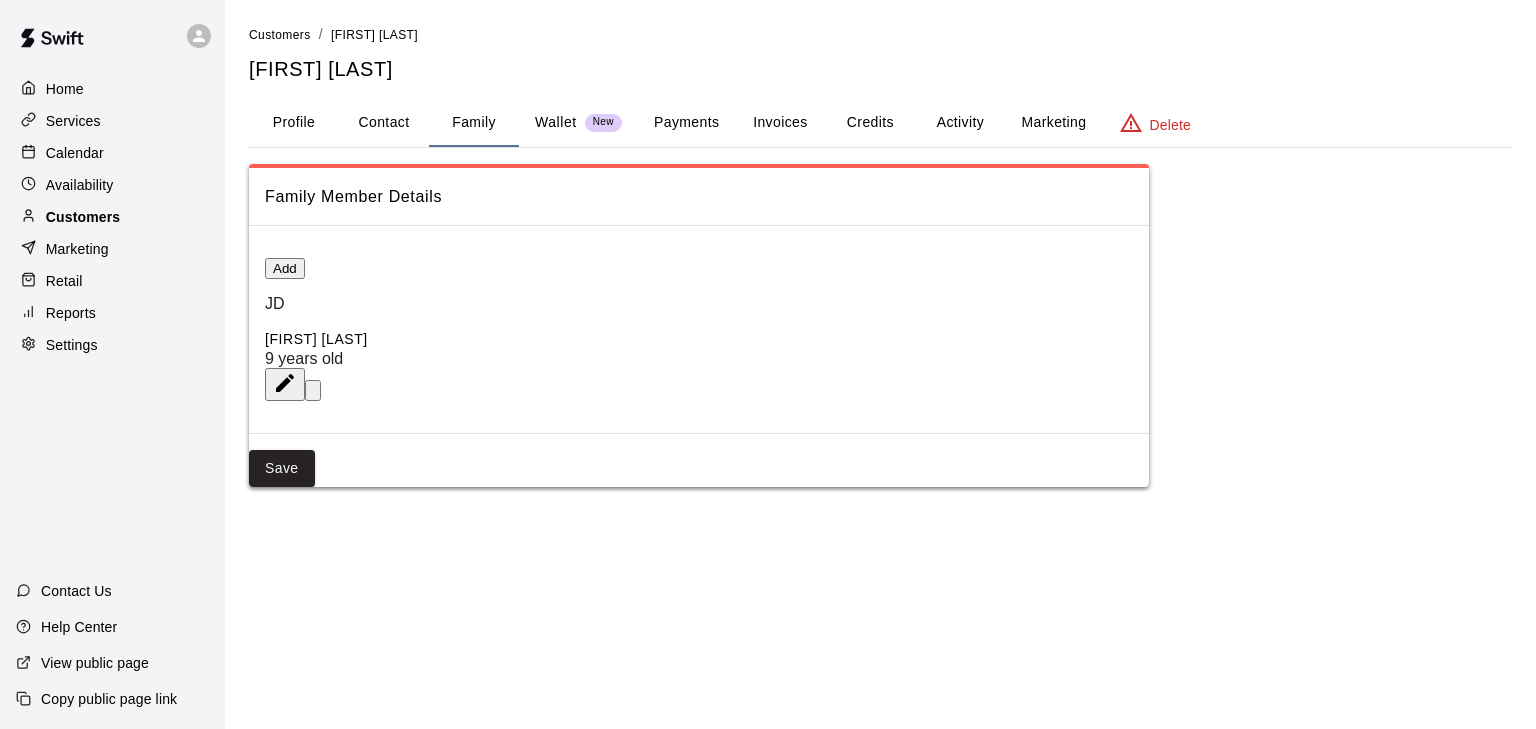 click on "Customers" at bounding box center (83, 217) 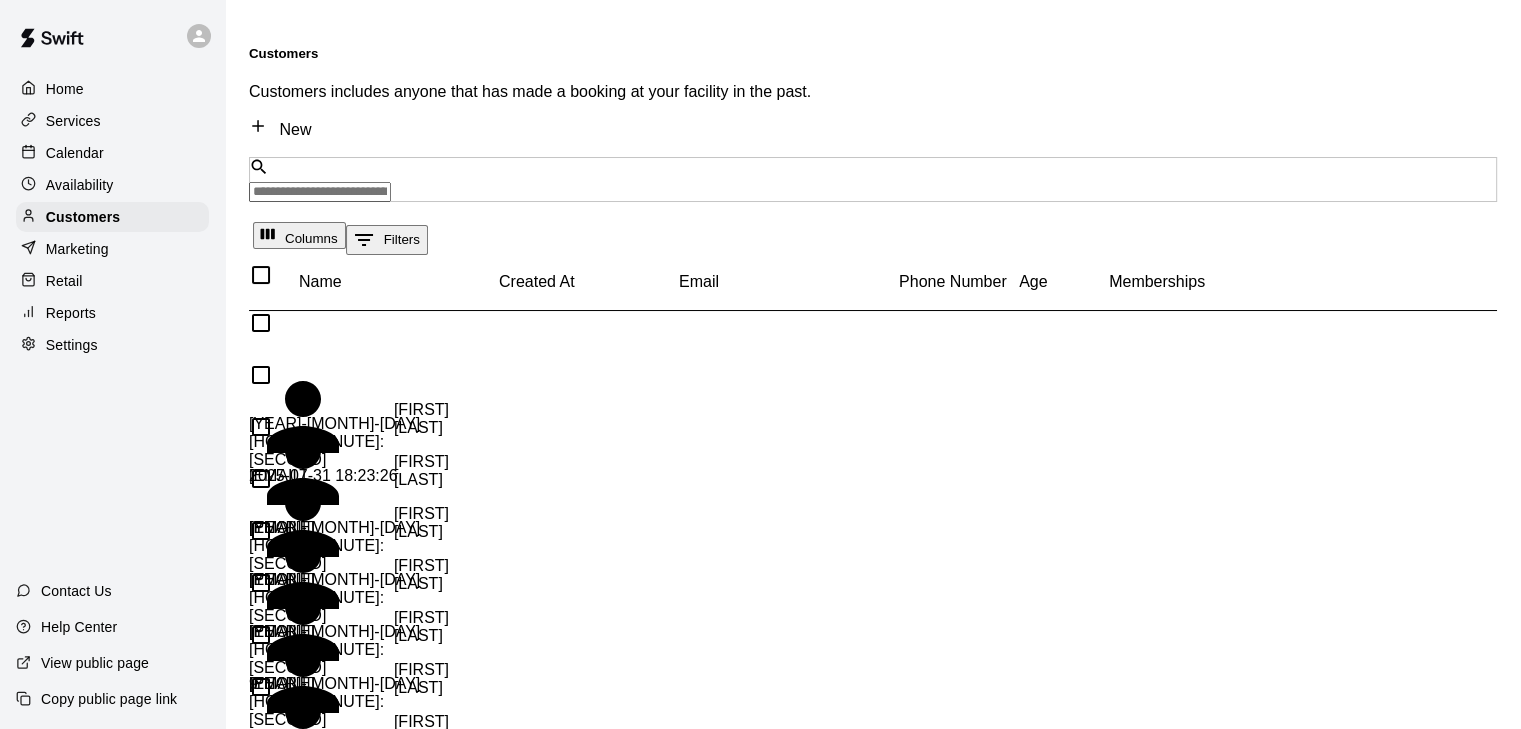 click on "[FIRST] [LAST]" at bounding box center [349, 523] 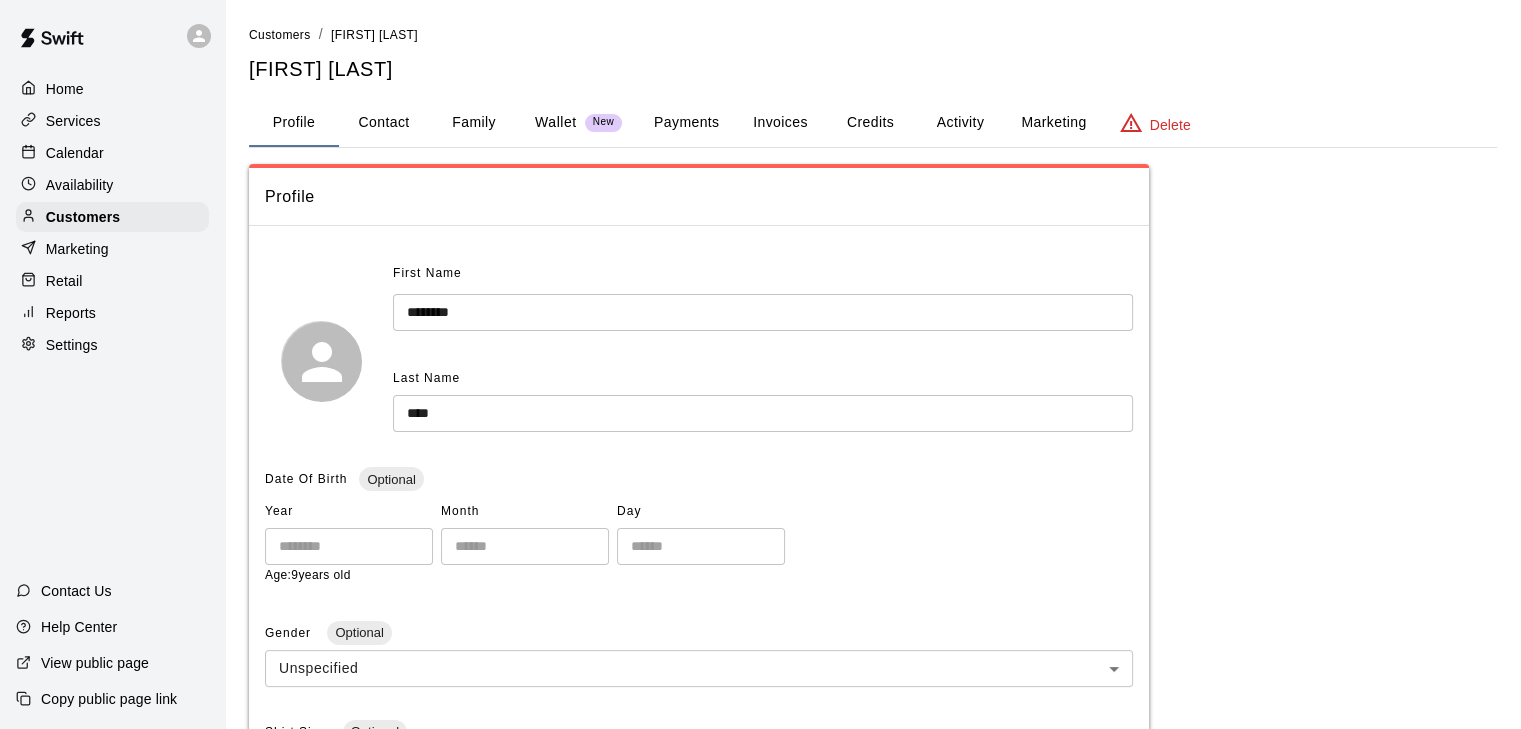 click on "Services" at bounding box center [73, 121] 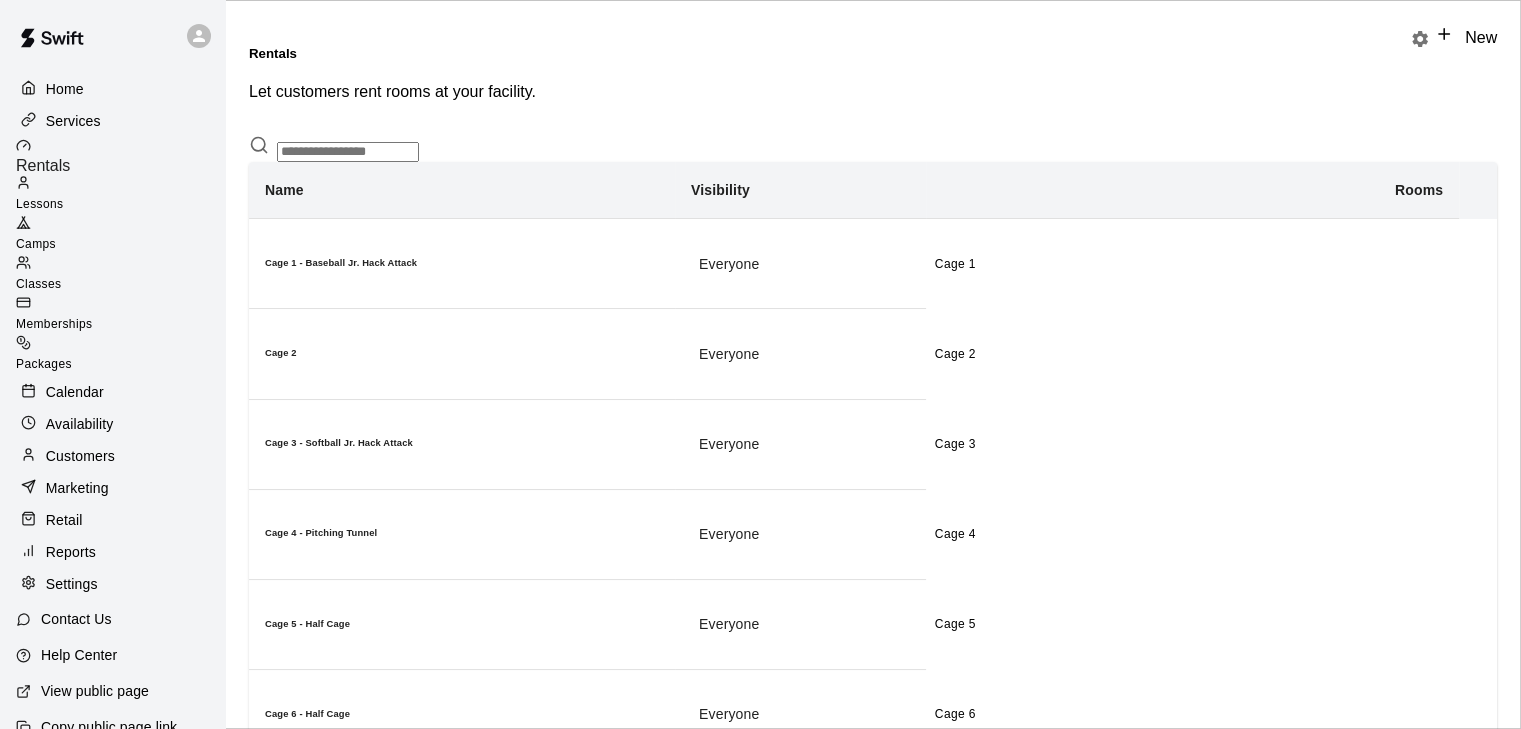 click on "Customers" at bounding box center (80, 456) 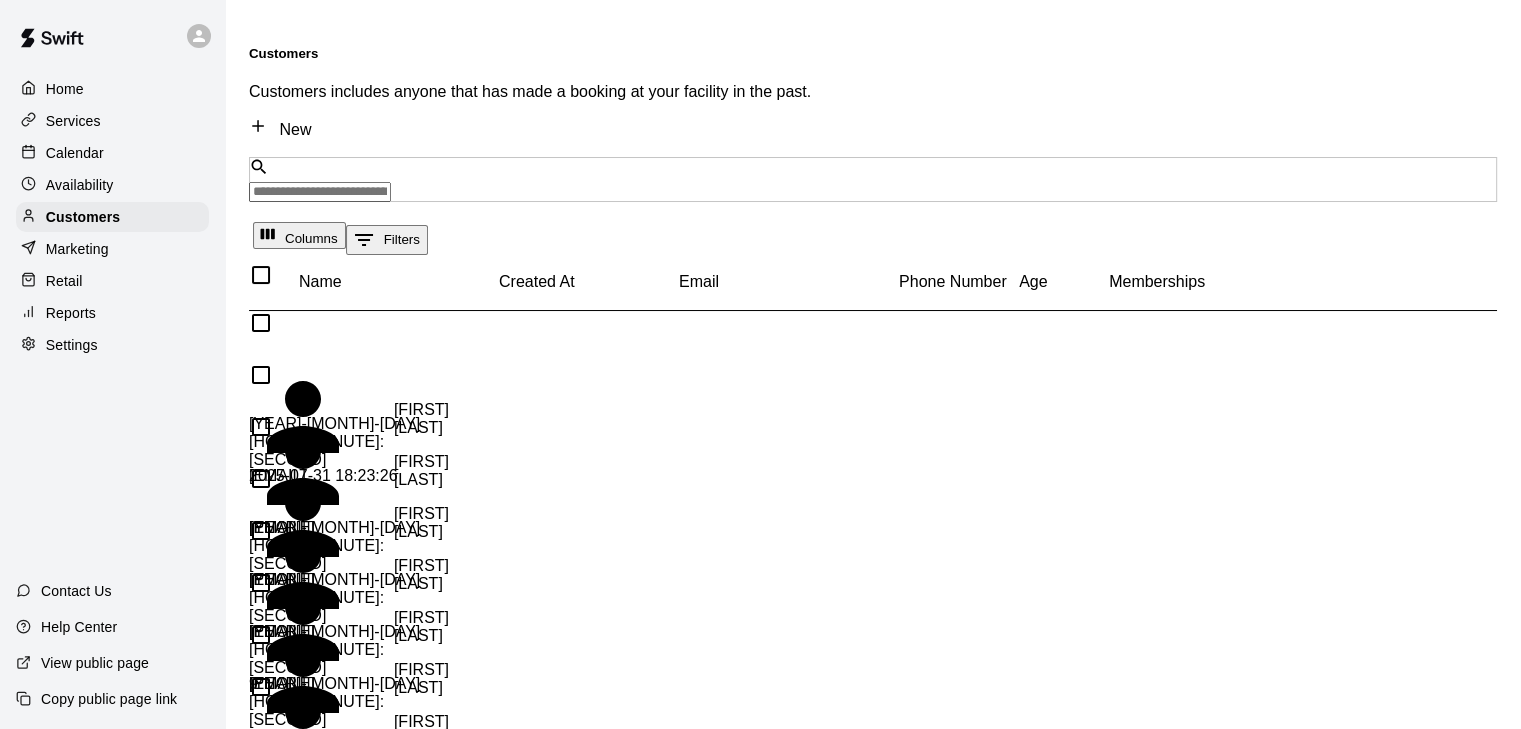 click on "Calendar" at bounding box center [112, 153] 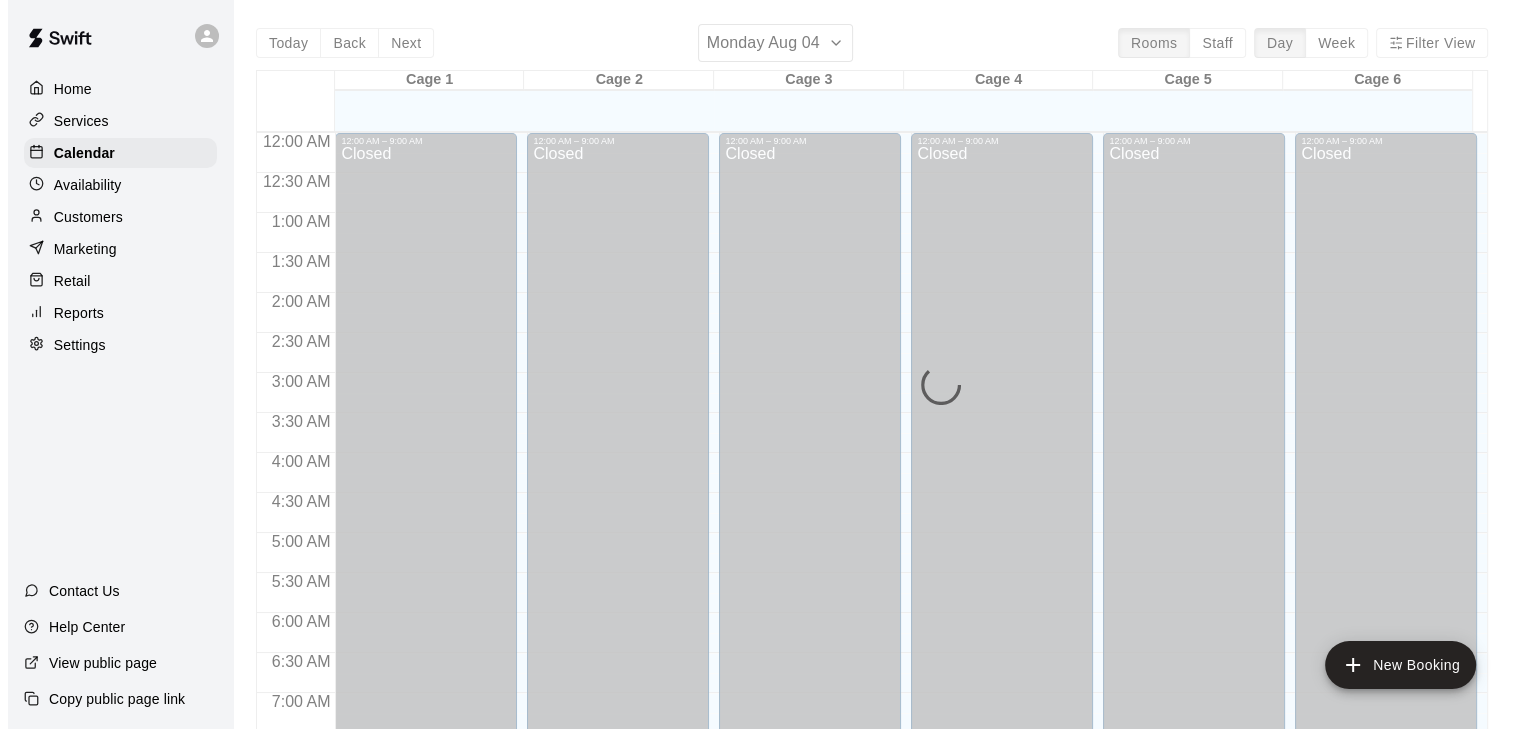 scroll, scrollTop: 707, scrollLeft: 0, axis: vertical 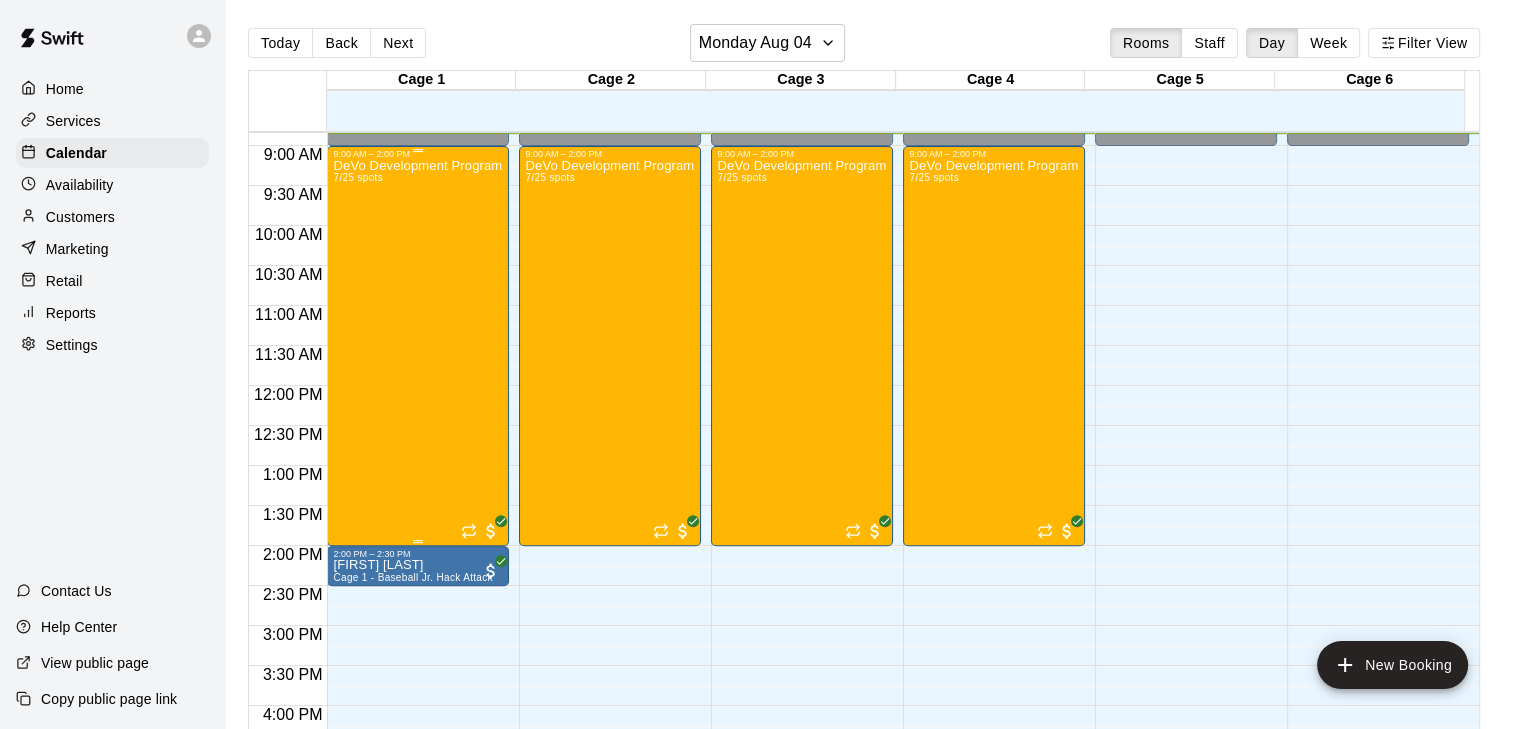 click on "[PROGRAM_NAME] [MONTH]/[DAY]-[MONTH]/[DAY] [MONTH]/[DAY] spots" at bounding box center [418, 523] 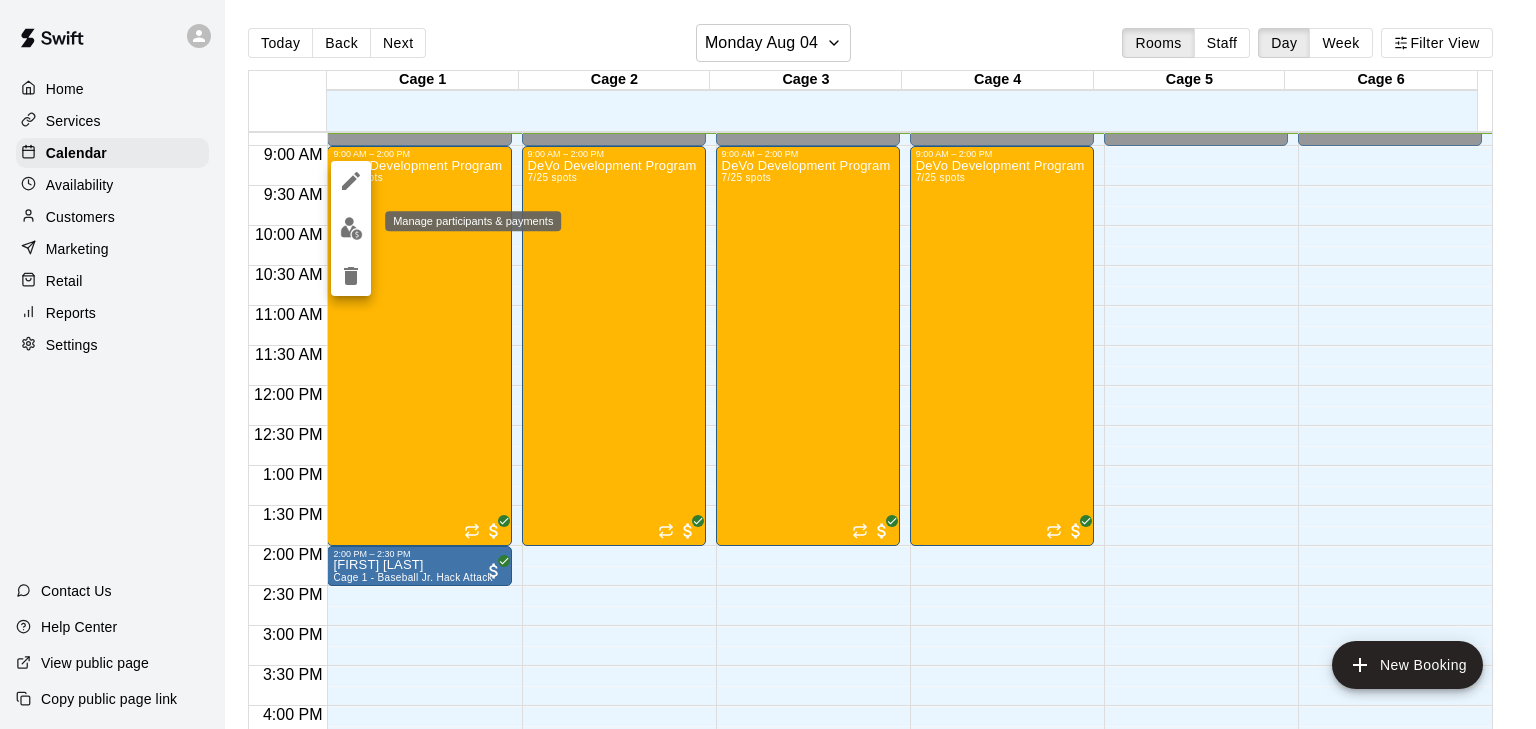 click at bounding box center [351, 228] 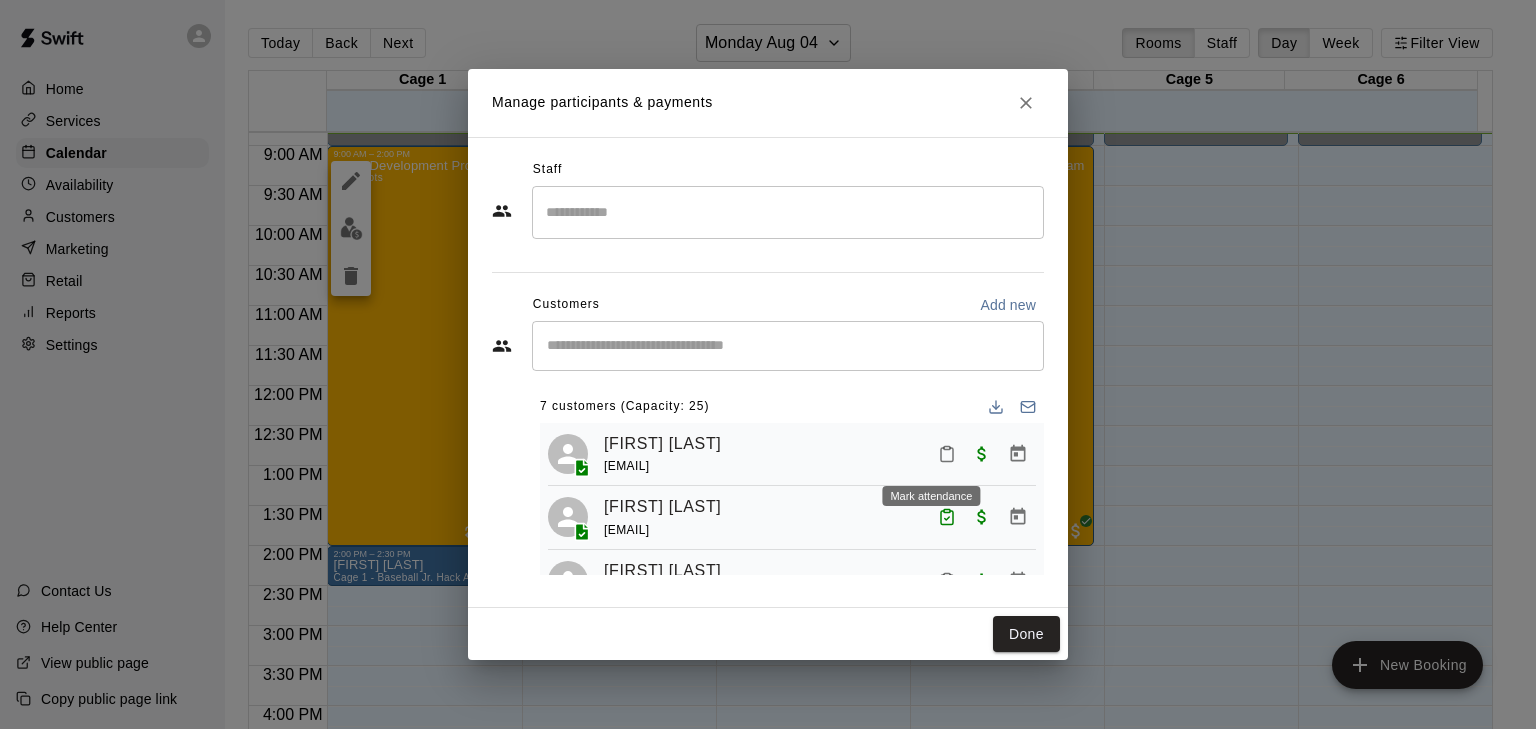 click 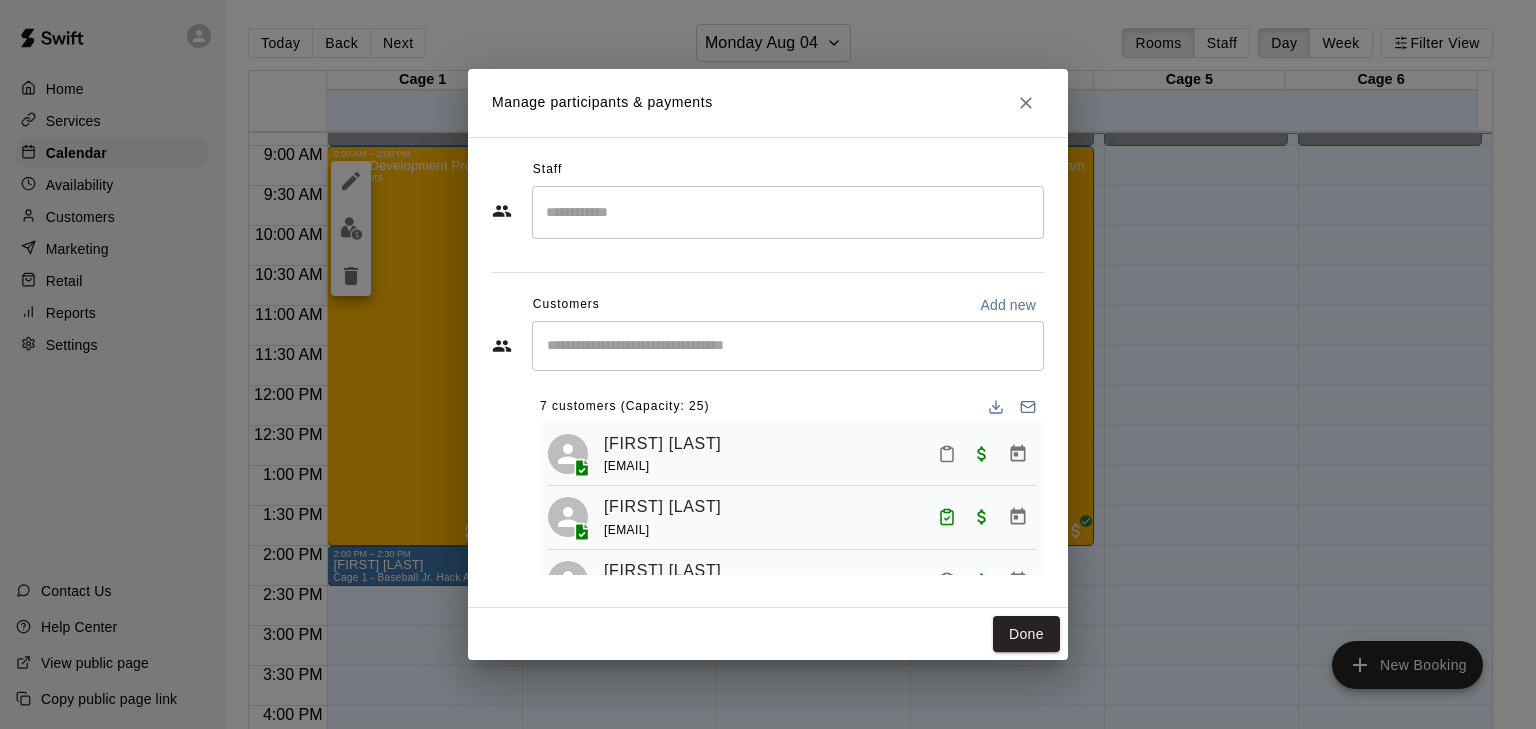 click on "Mark attended" at bounding box center [971, 478] 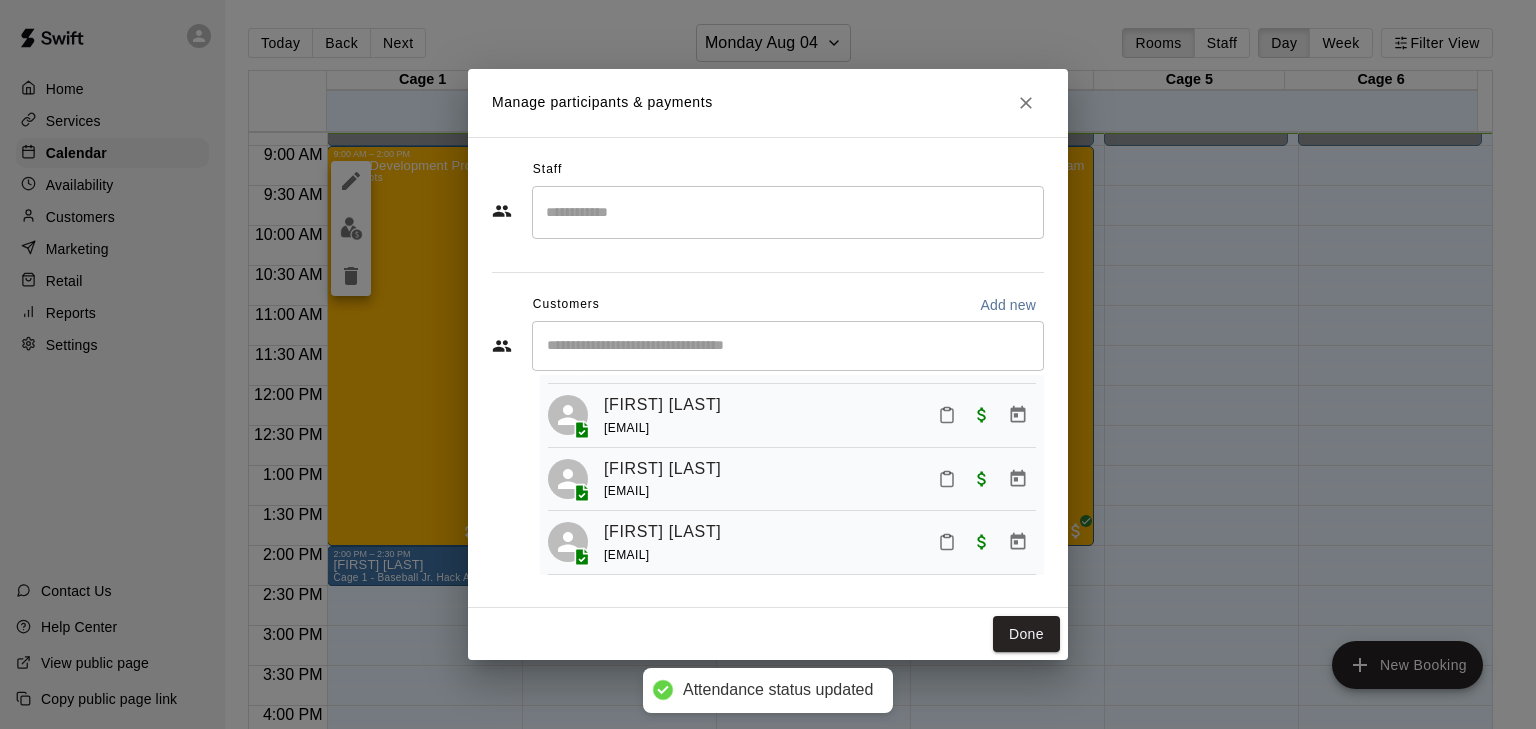 scroll, scrollTop: 230, scrollLeft: 0, axis: vertical 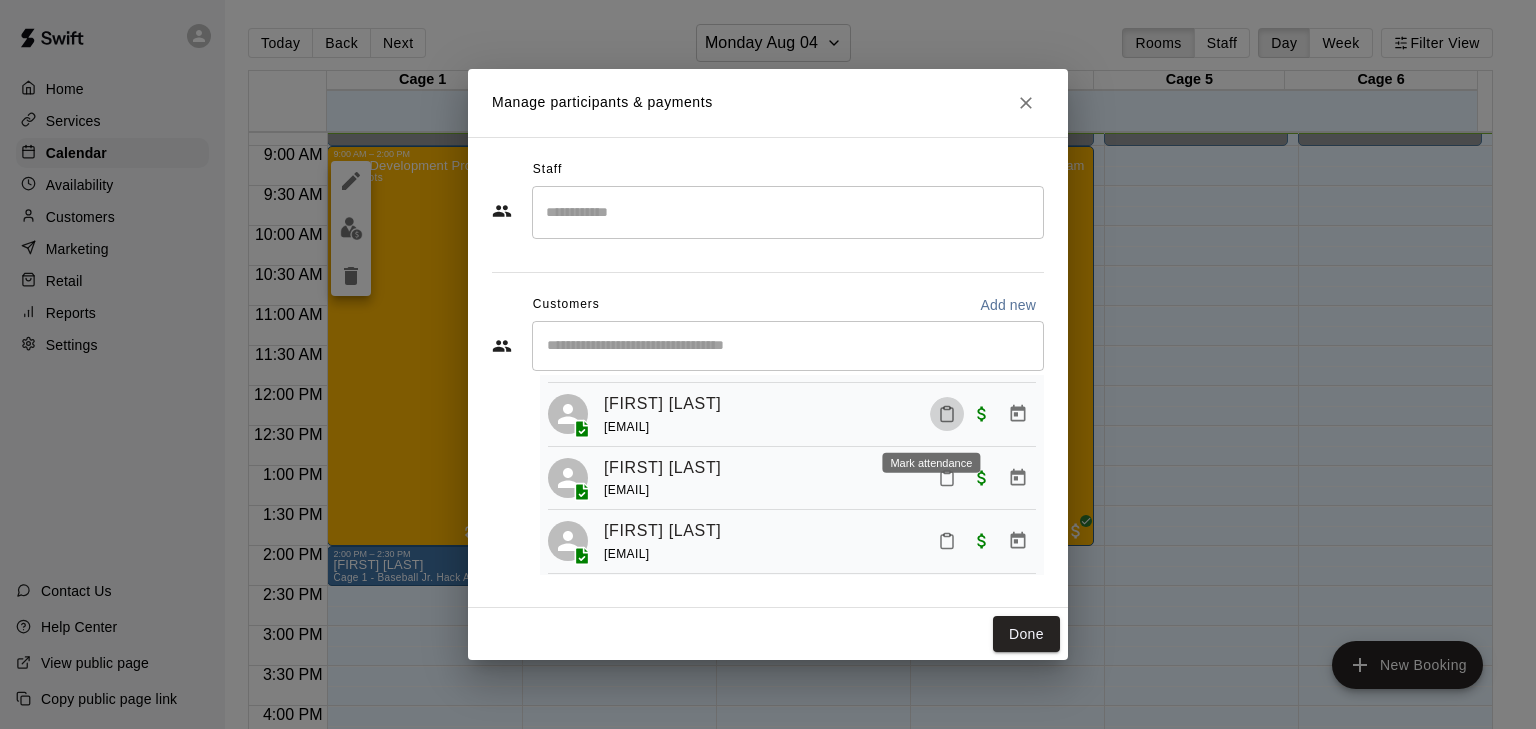 click 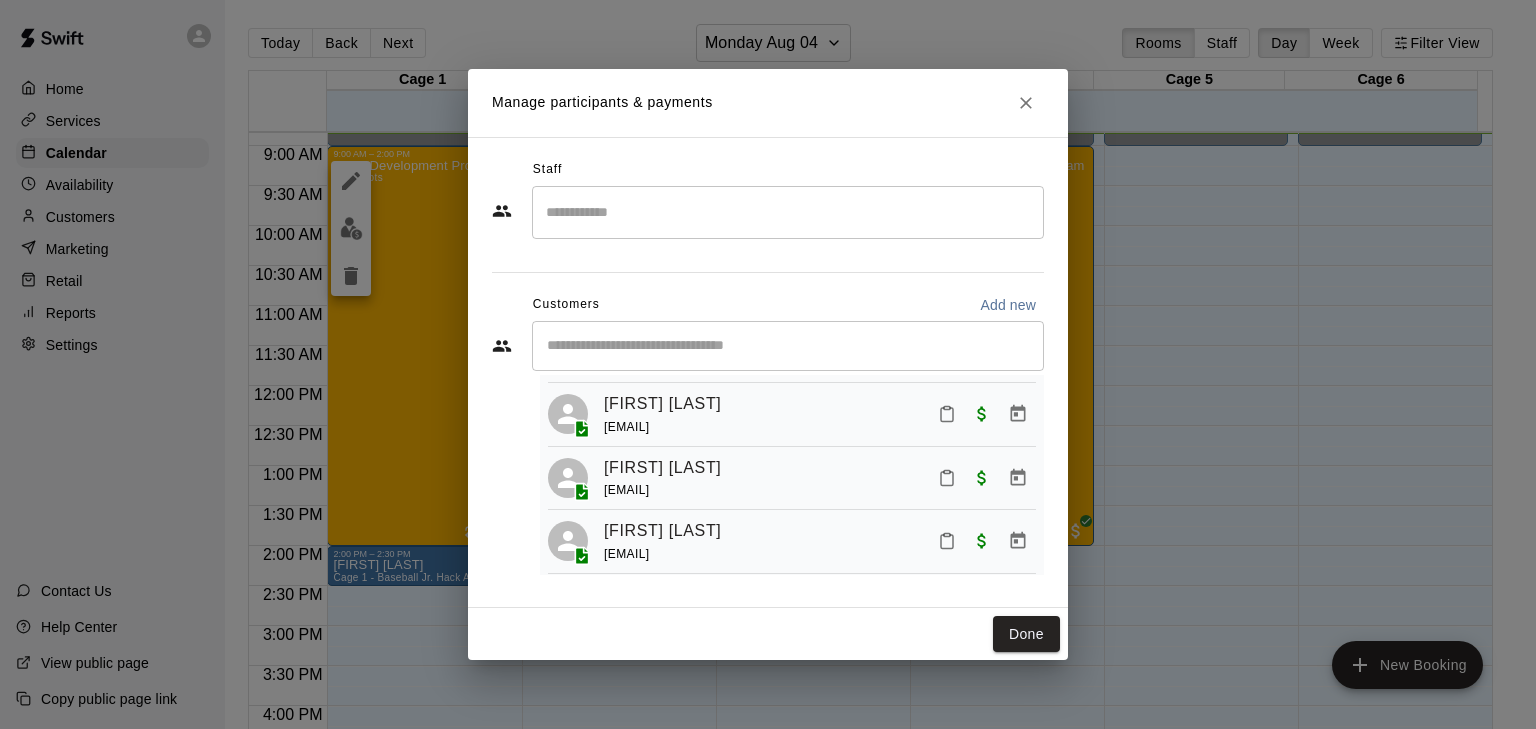click 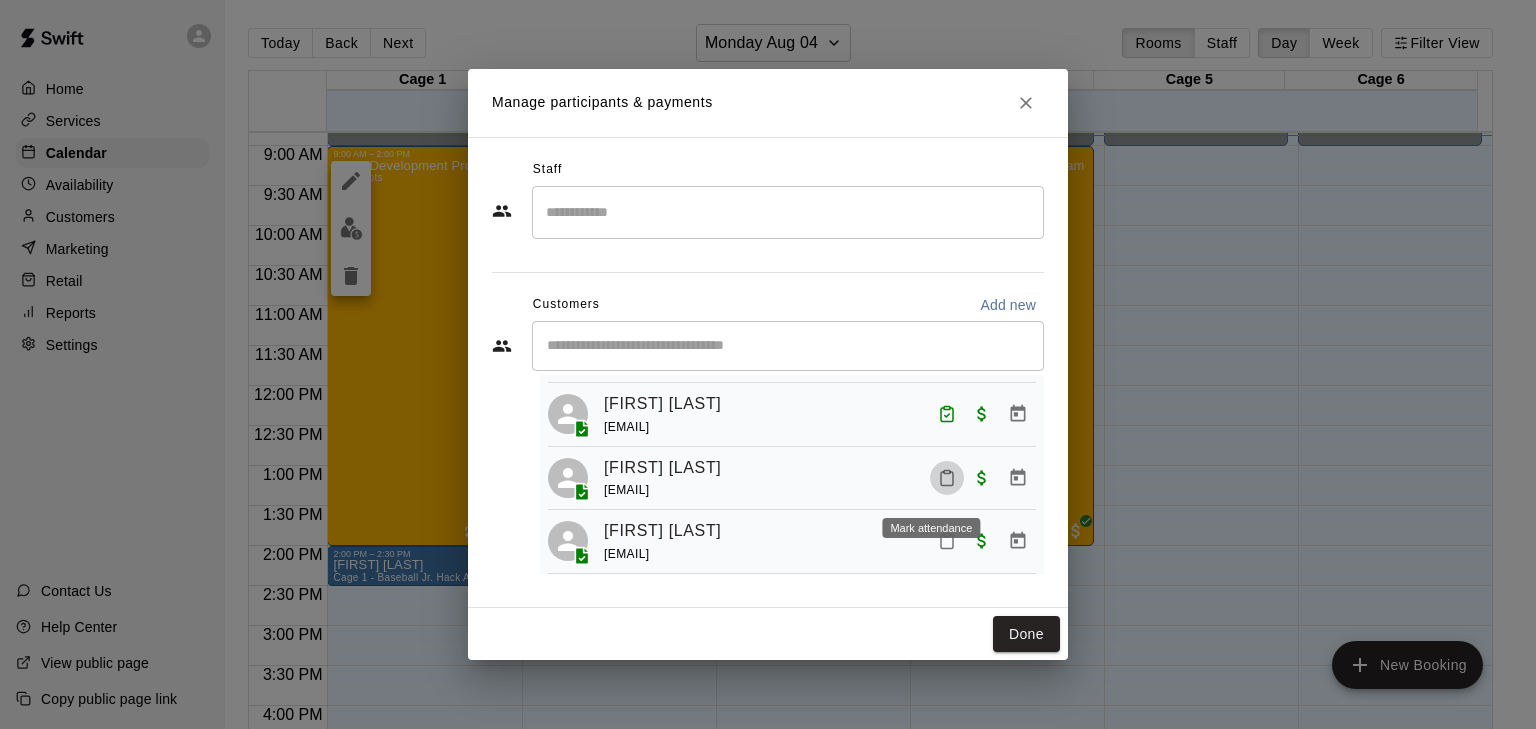 click 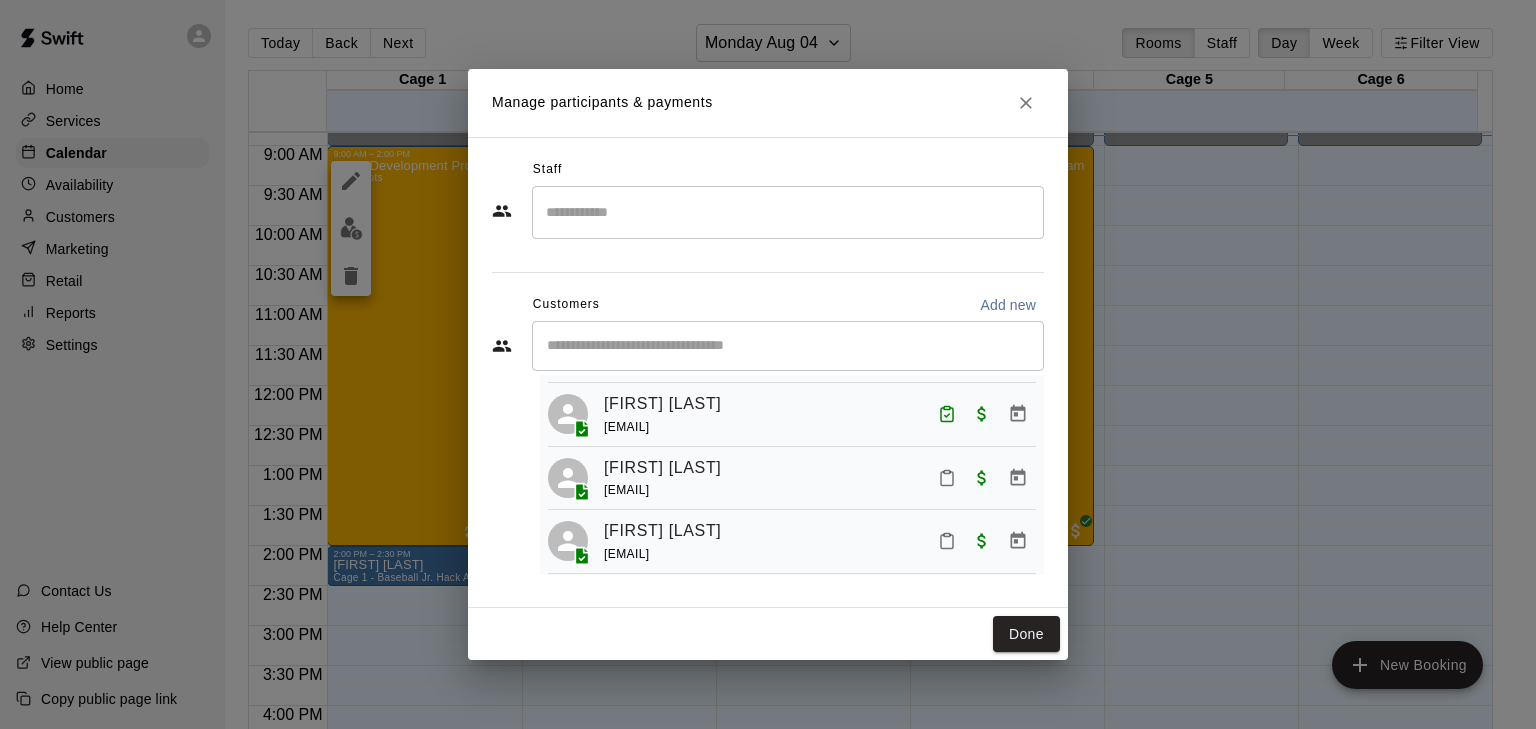 click on "Mark attended" at bounding box center (977, 501) 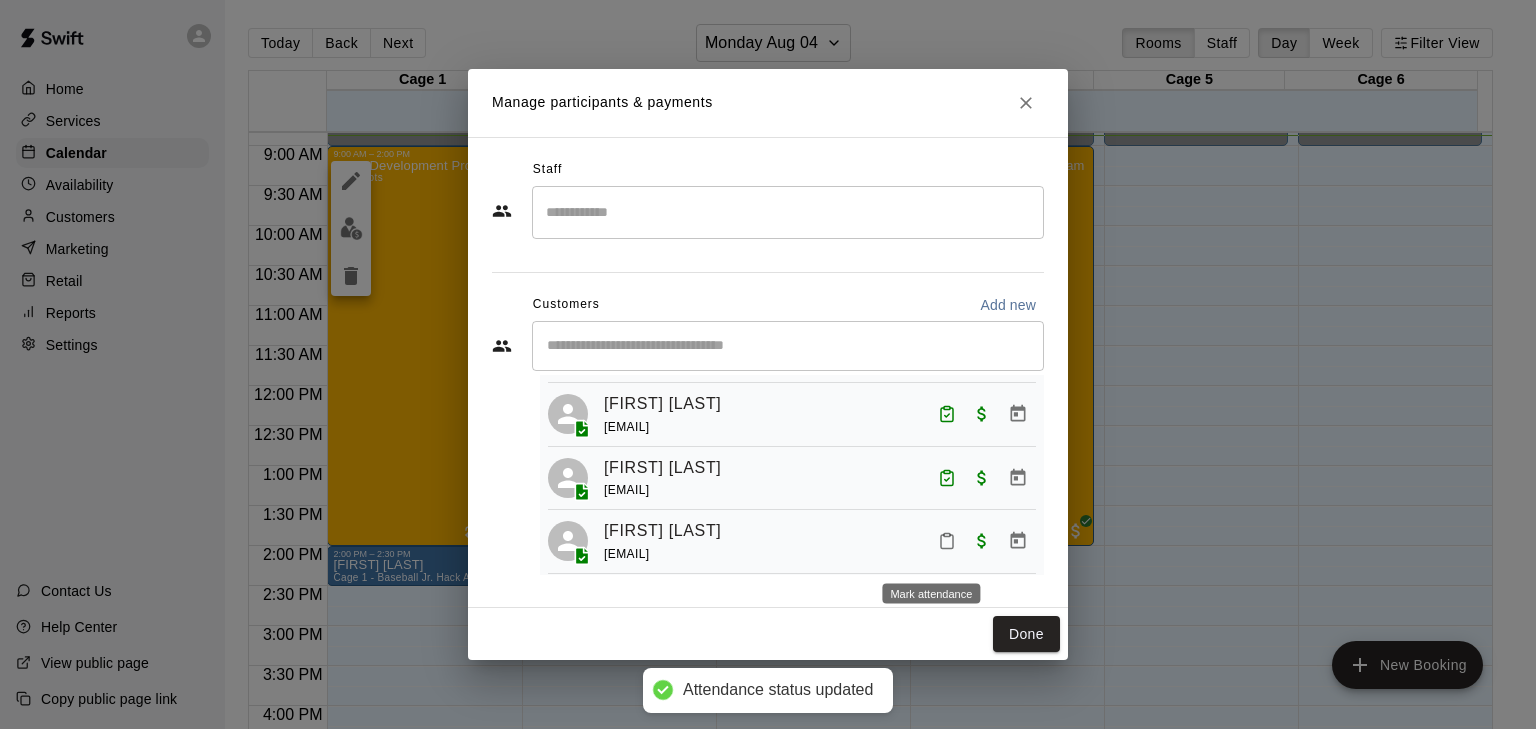 click 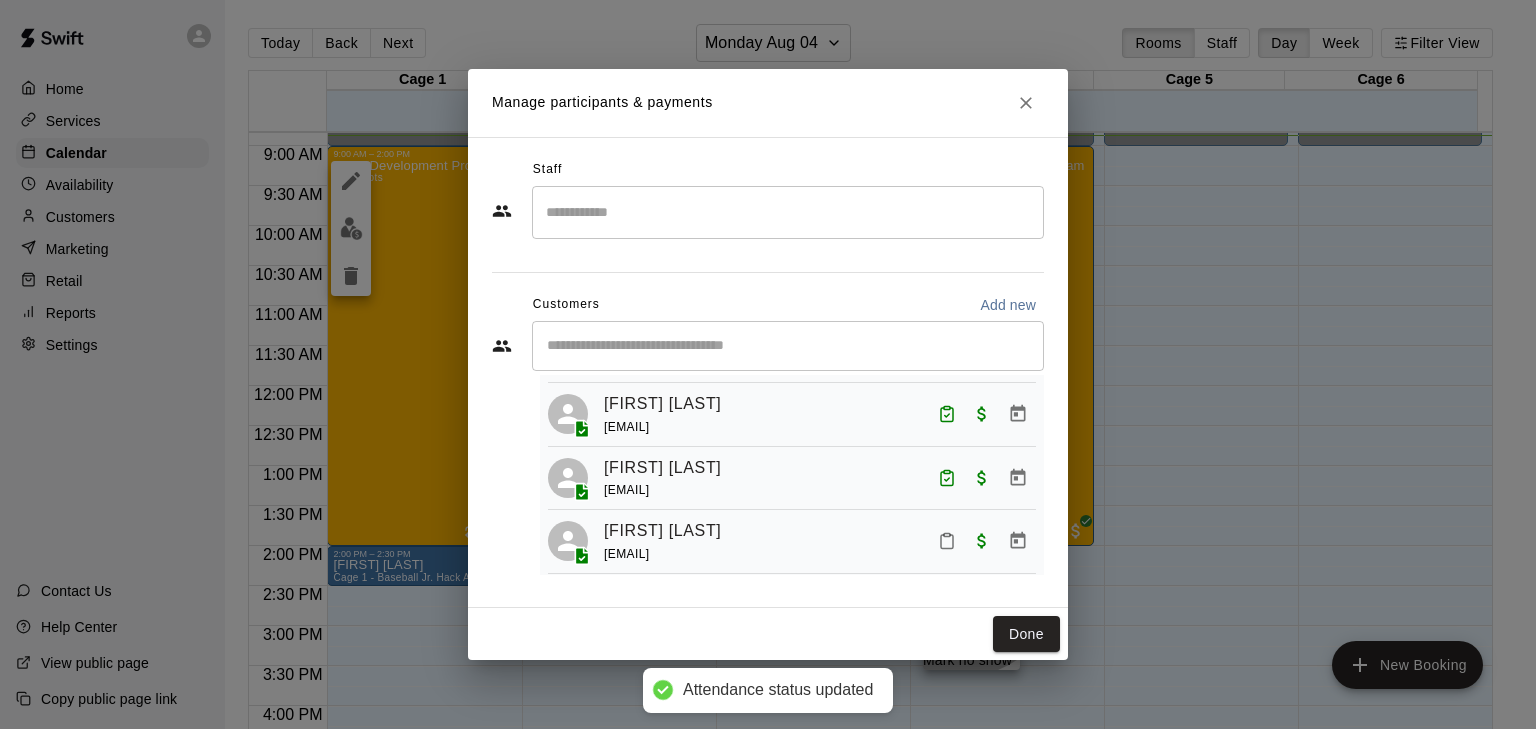 click 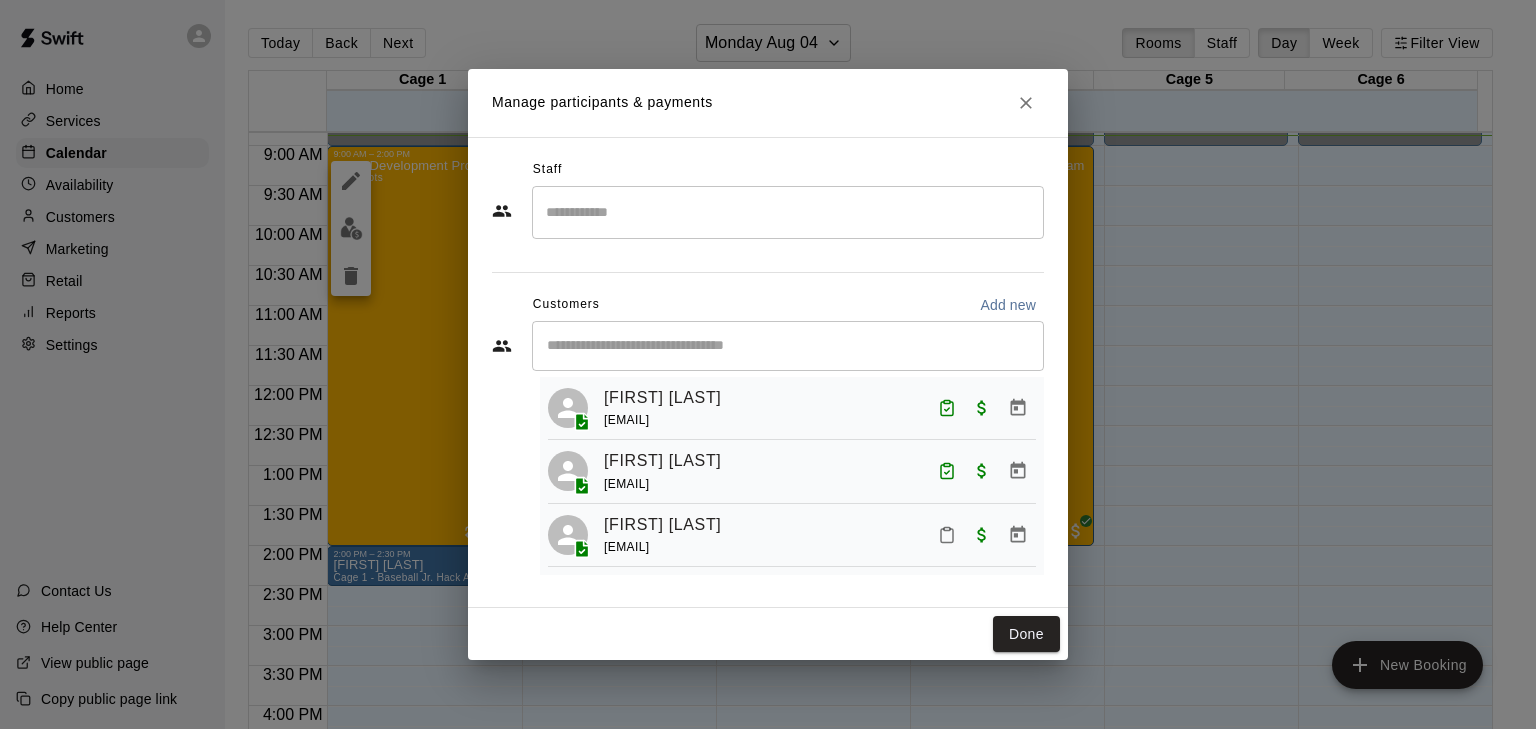 scroll, scrollTop: 45, scrollLeft: 0, axis: vertical 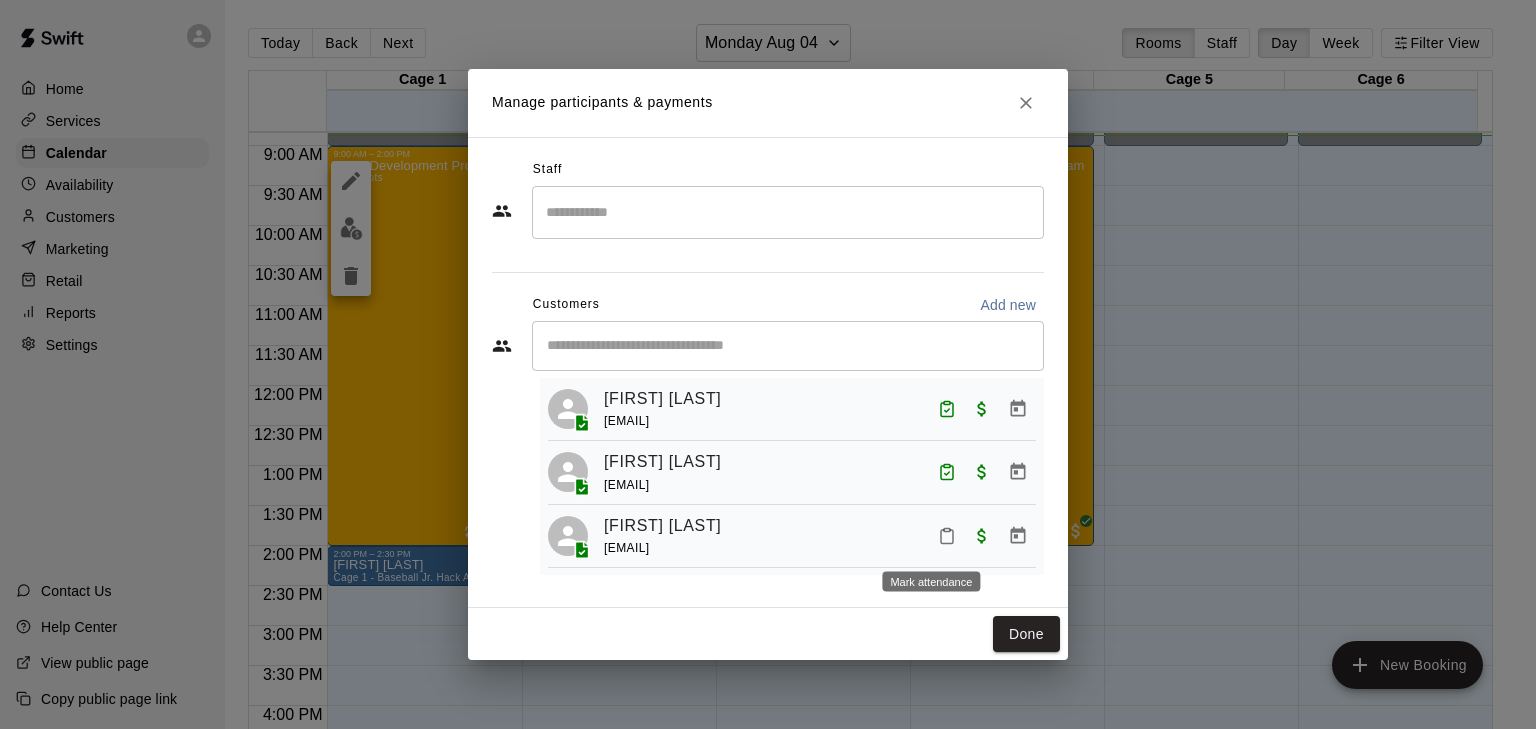 click 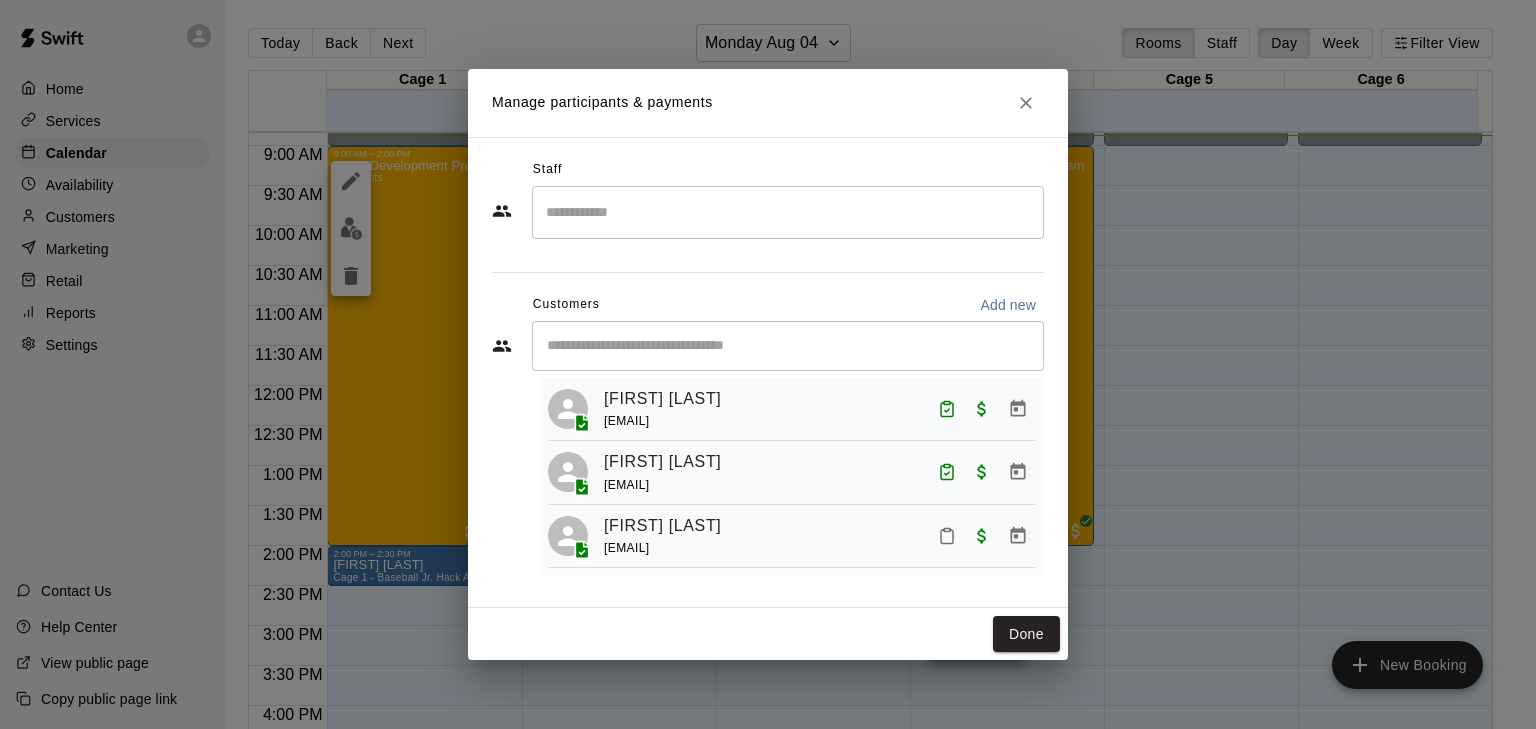 click 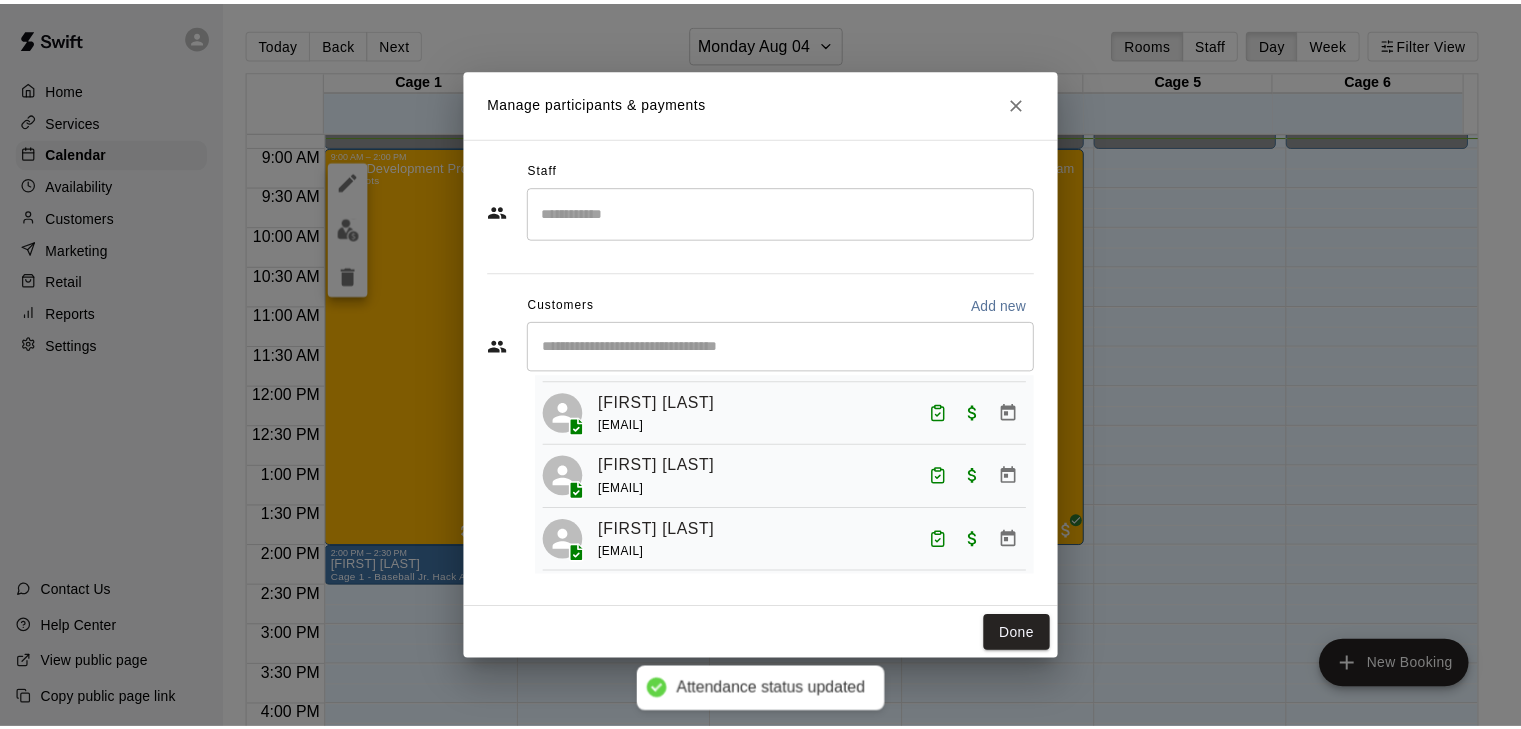 scroll, scrollTop: 314, scrollLeft: 0, axis: vertical 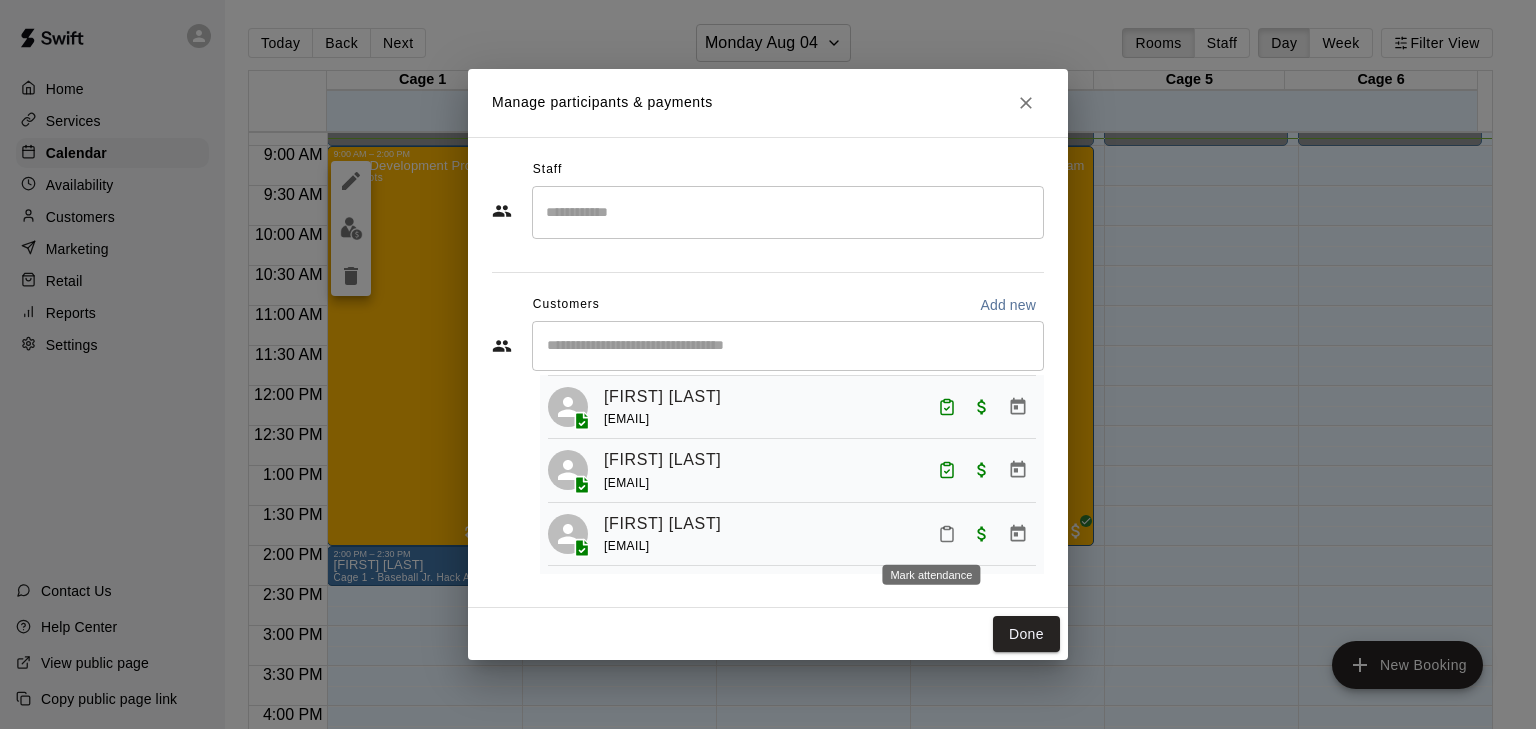 click 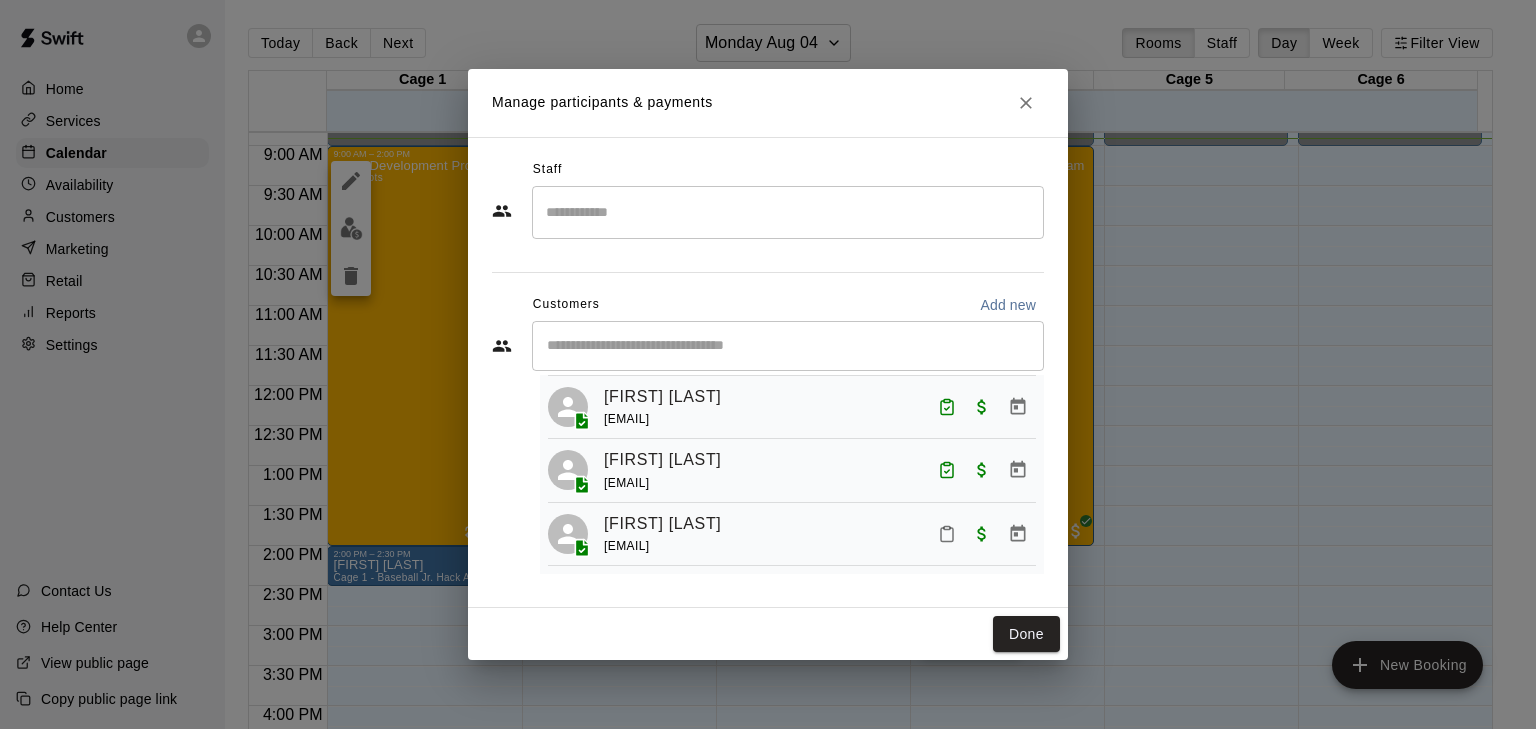 click 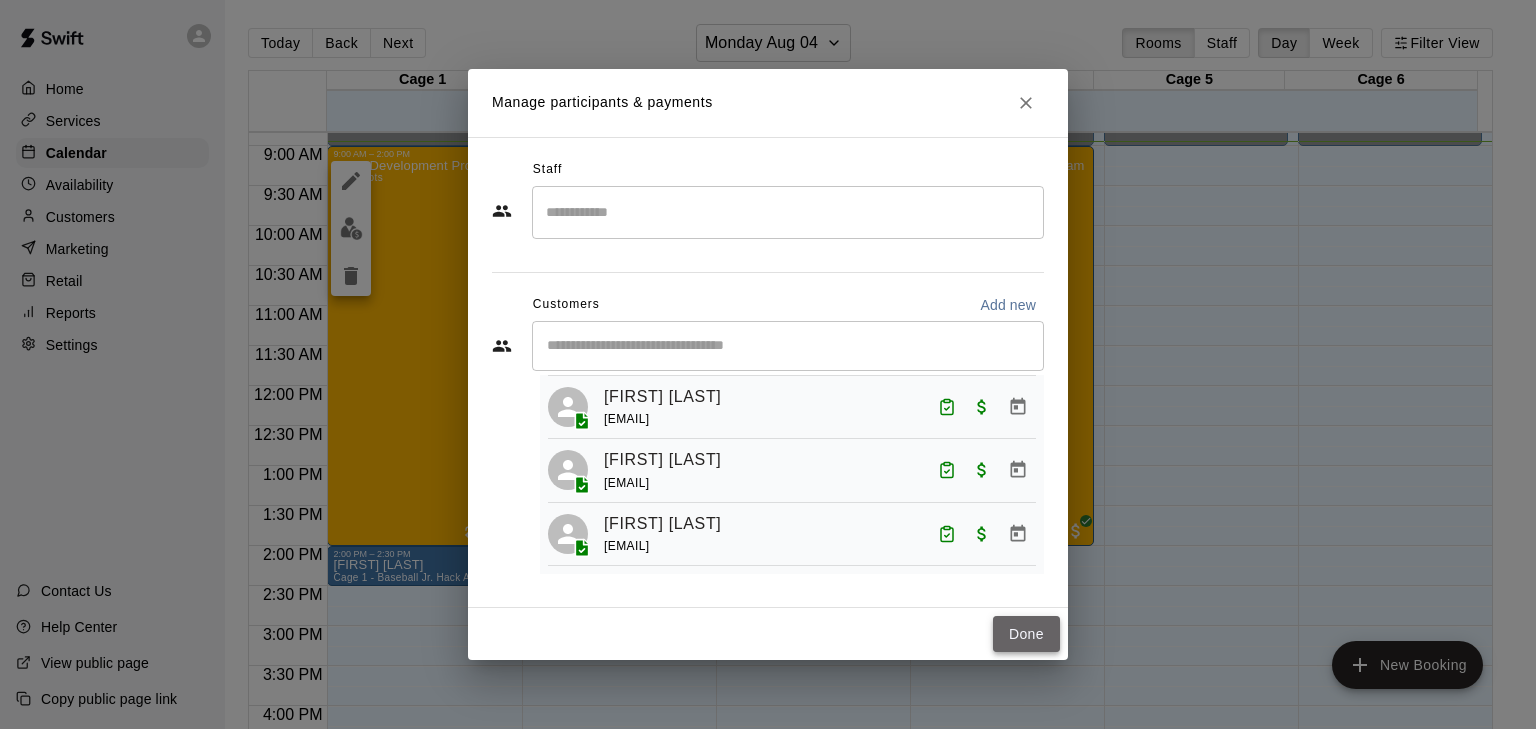 click on "Done" at bounding box center (1026, 634) 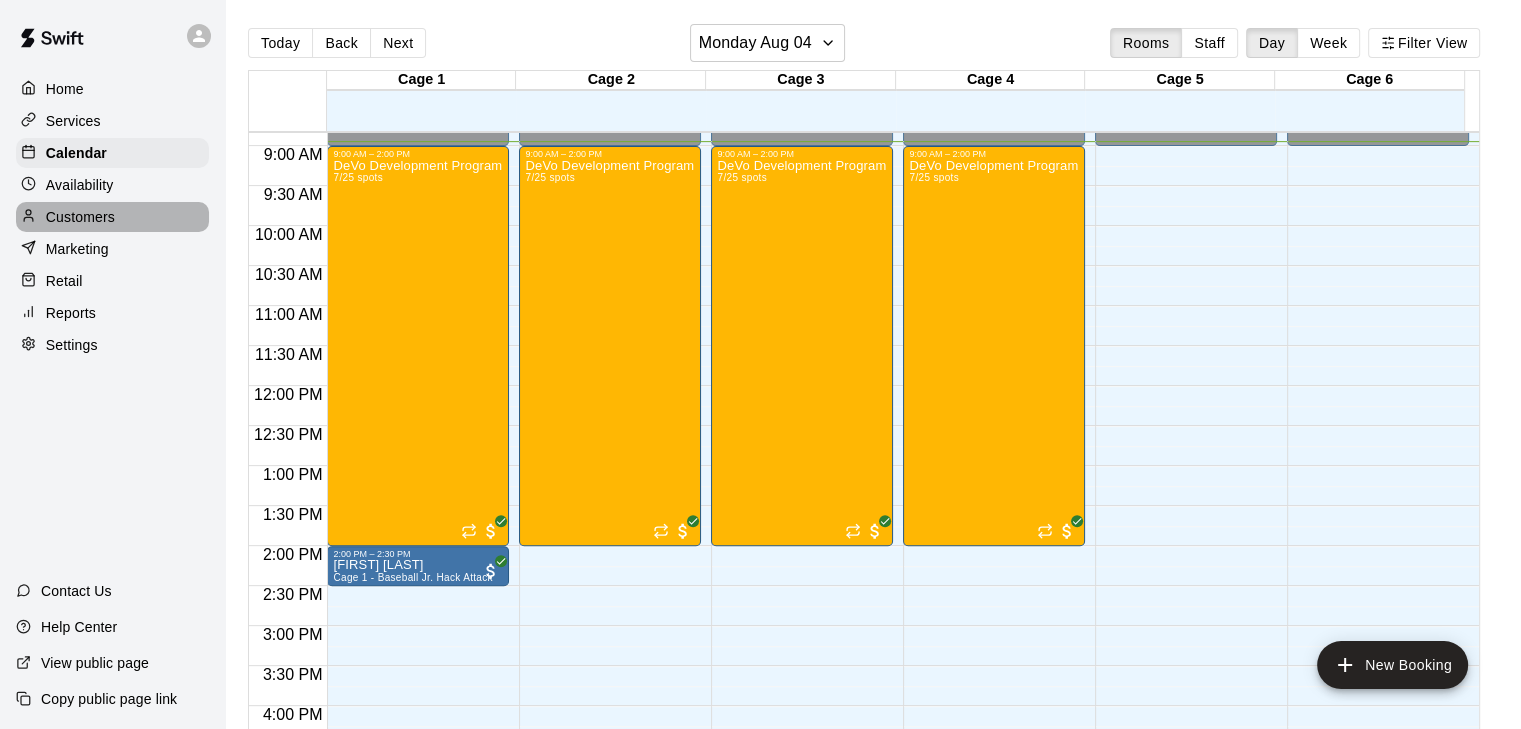 click on "Customers" at bounding box center [80, 217] 